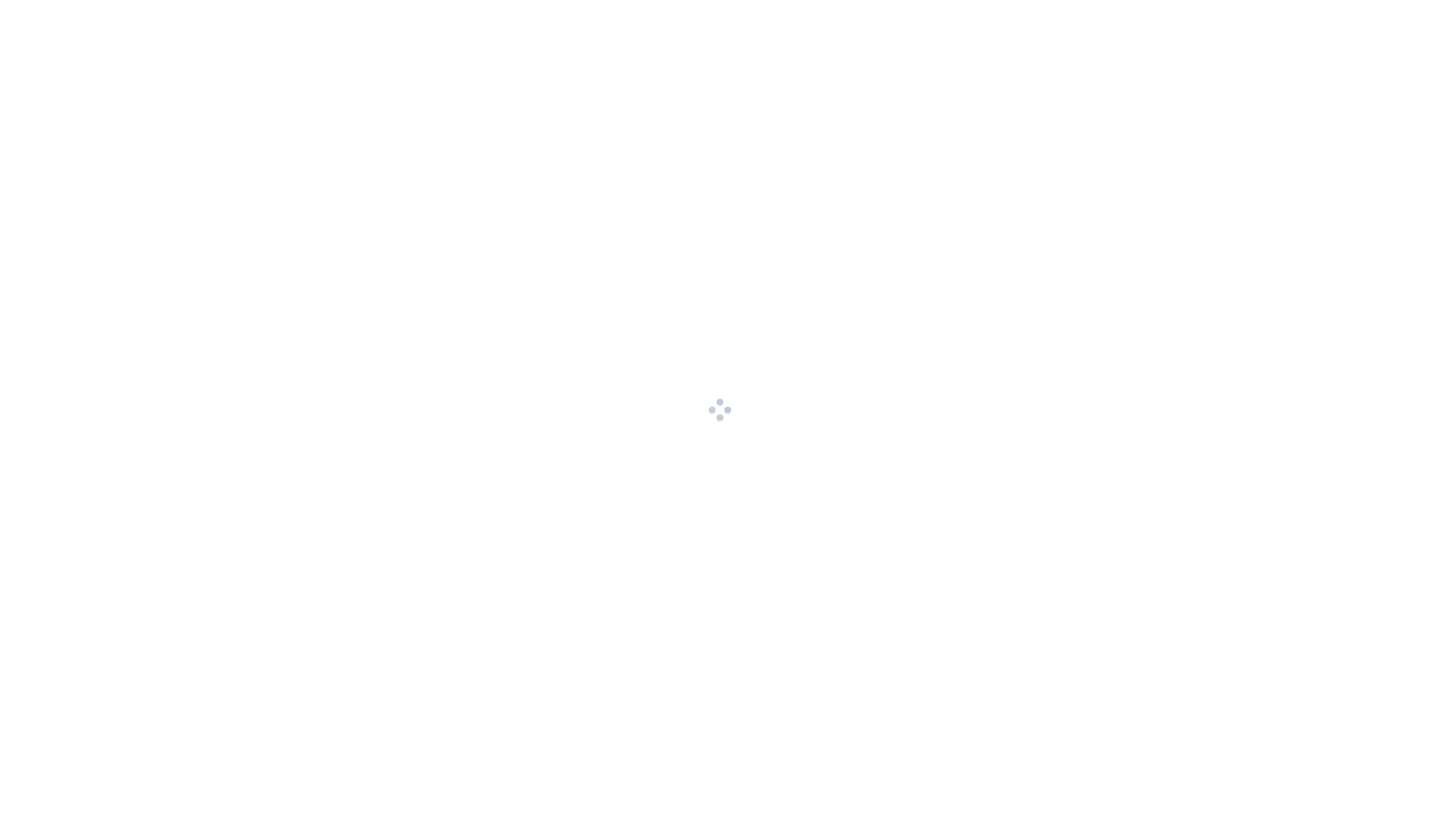 scroll, scrollTop: 0, scrollLeft: 0, axis: both 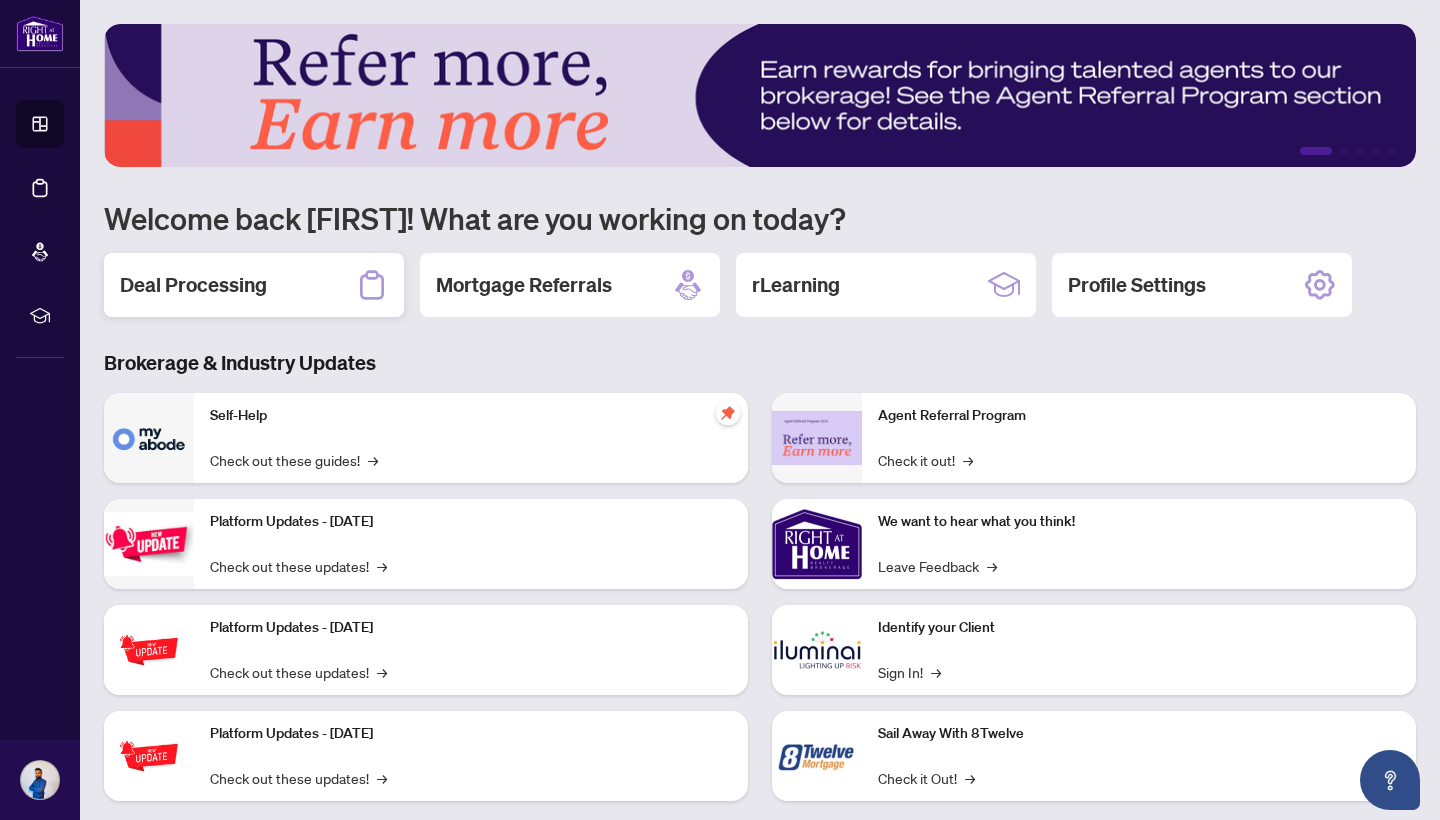 click on "Deal Processing" at bounding box center (193, 285) 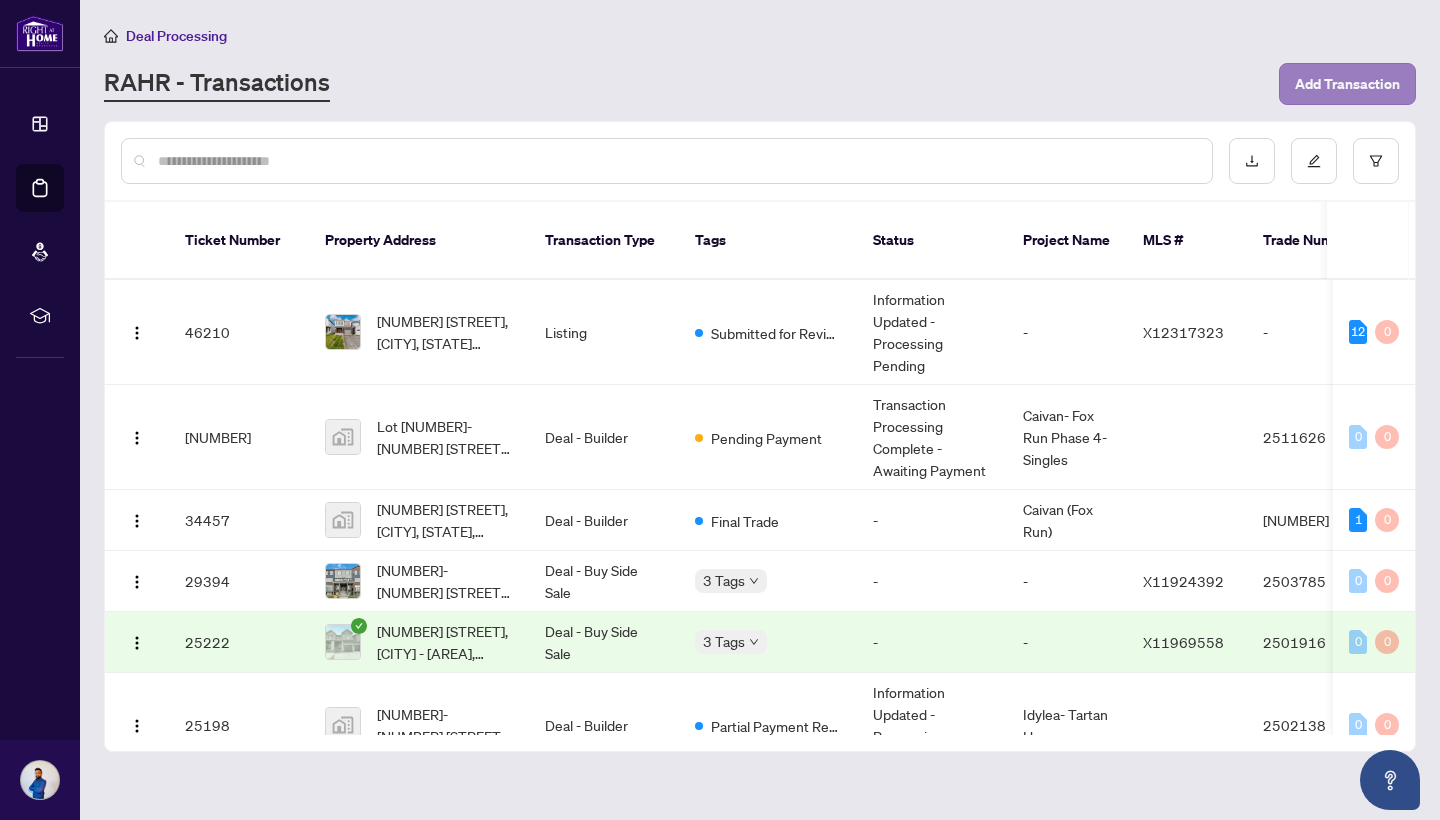 click on "Add Transaction" at bounding box center [1347, 84] 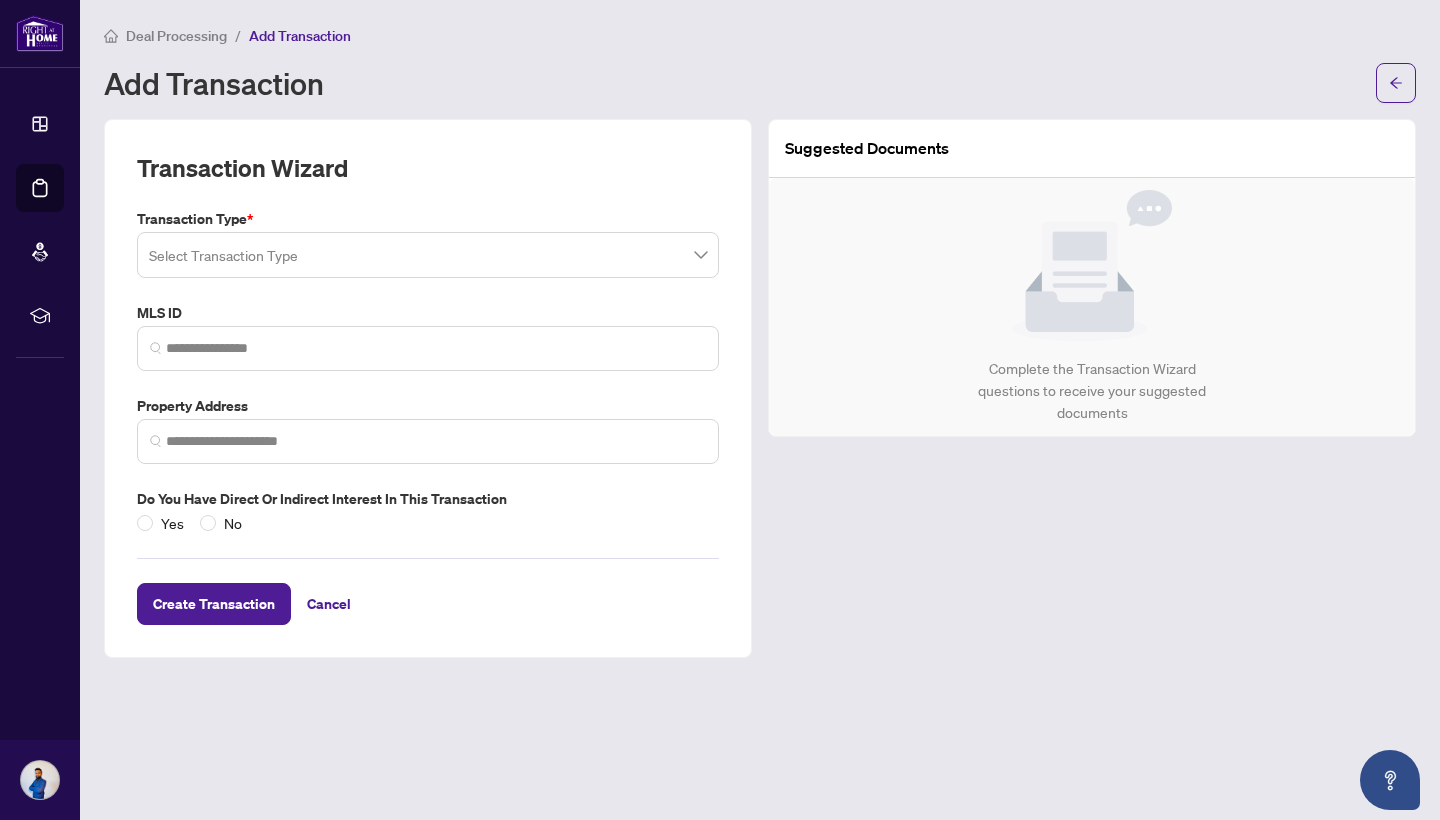 click at bounding box center (428, 255) 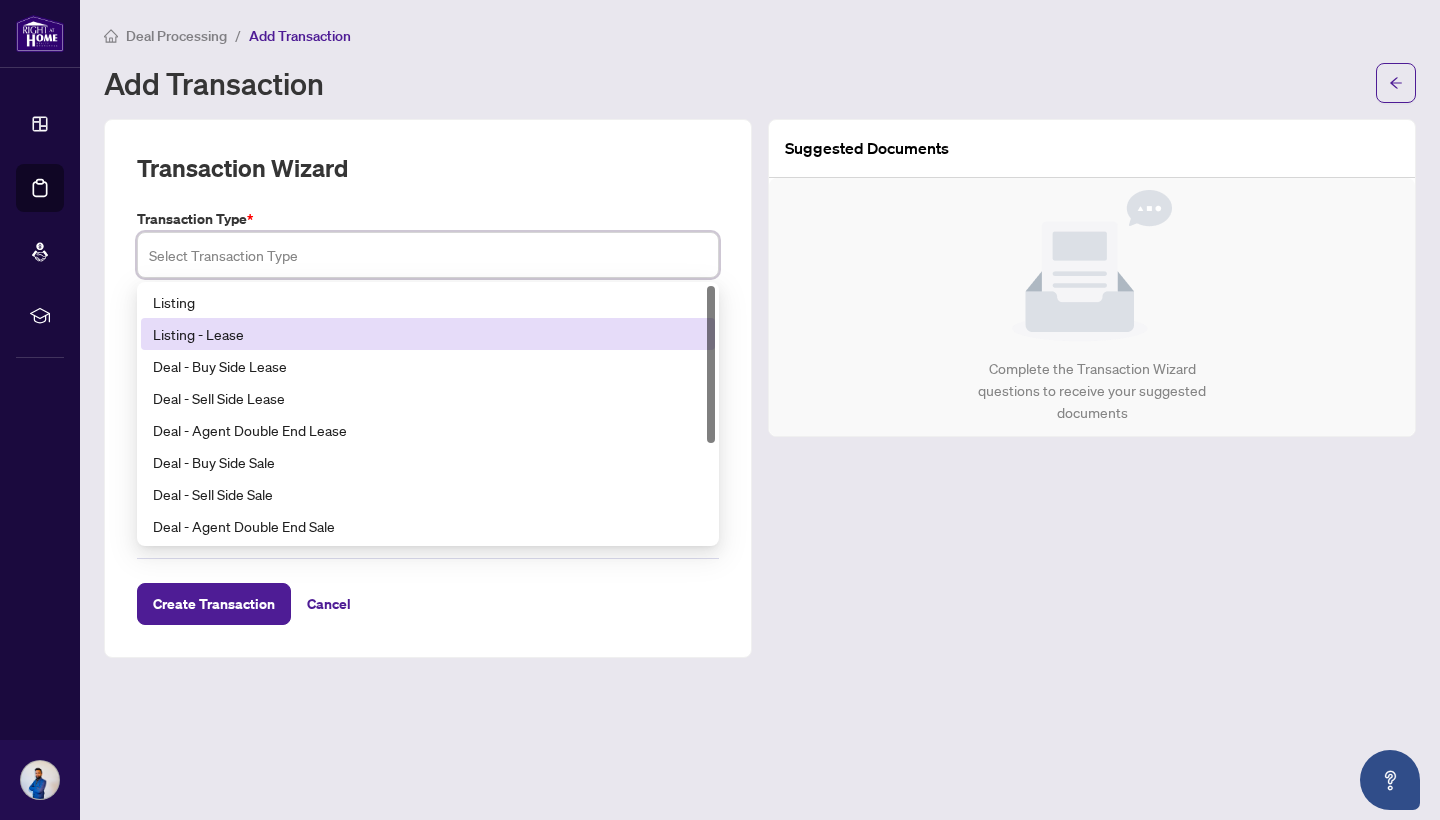click on "Listing - Lease" at bounding box center (428, 334) 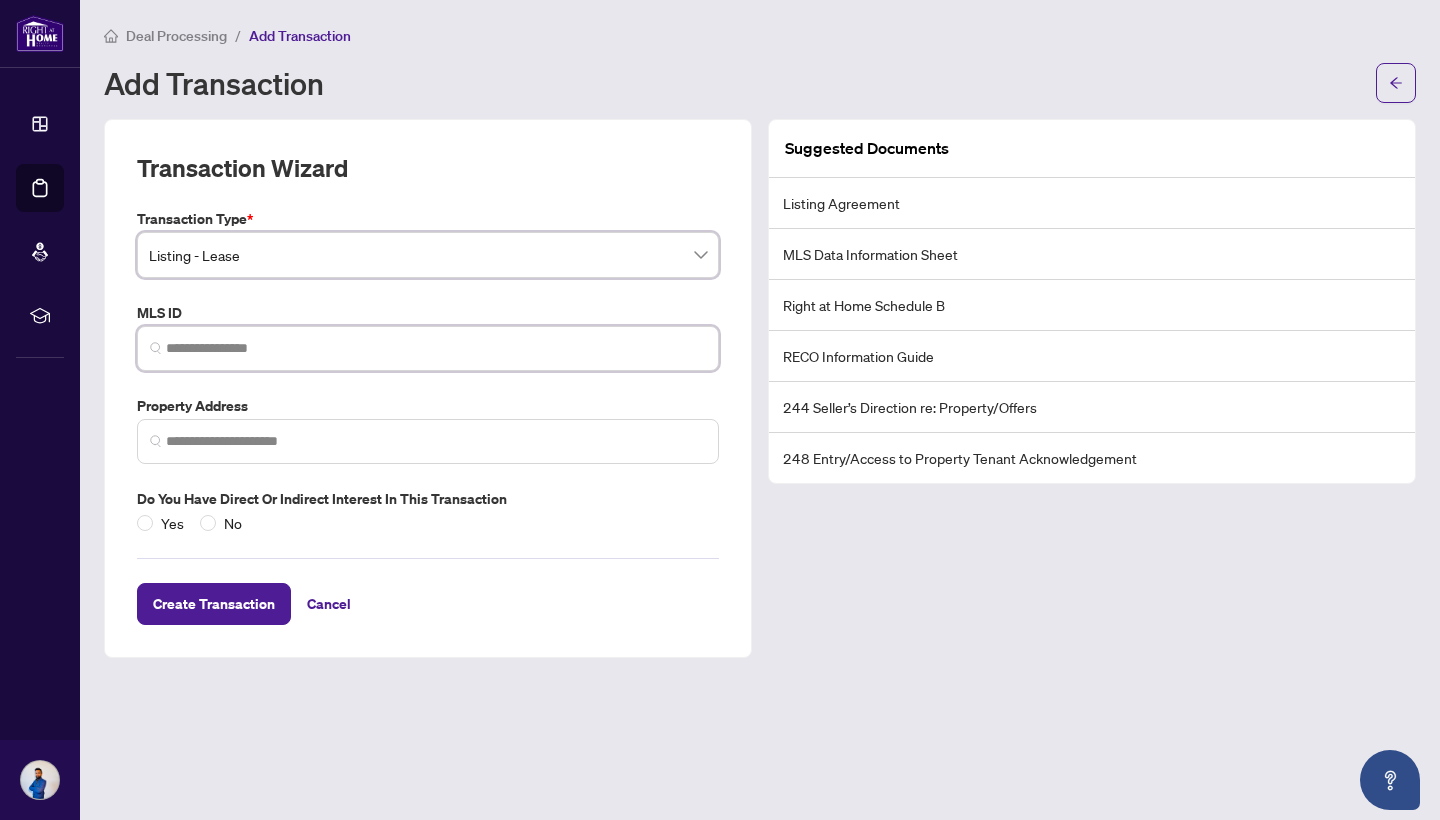 click at bounding box center (436, 348) 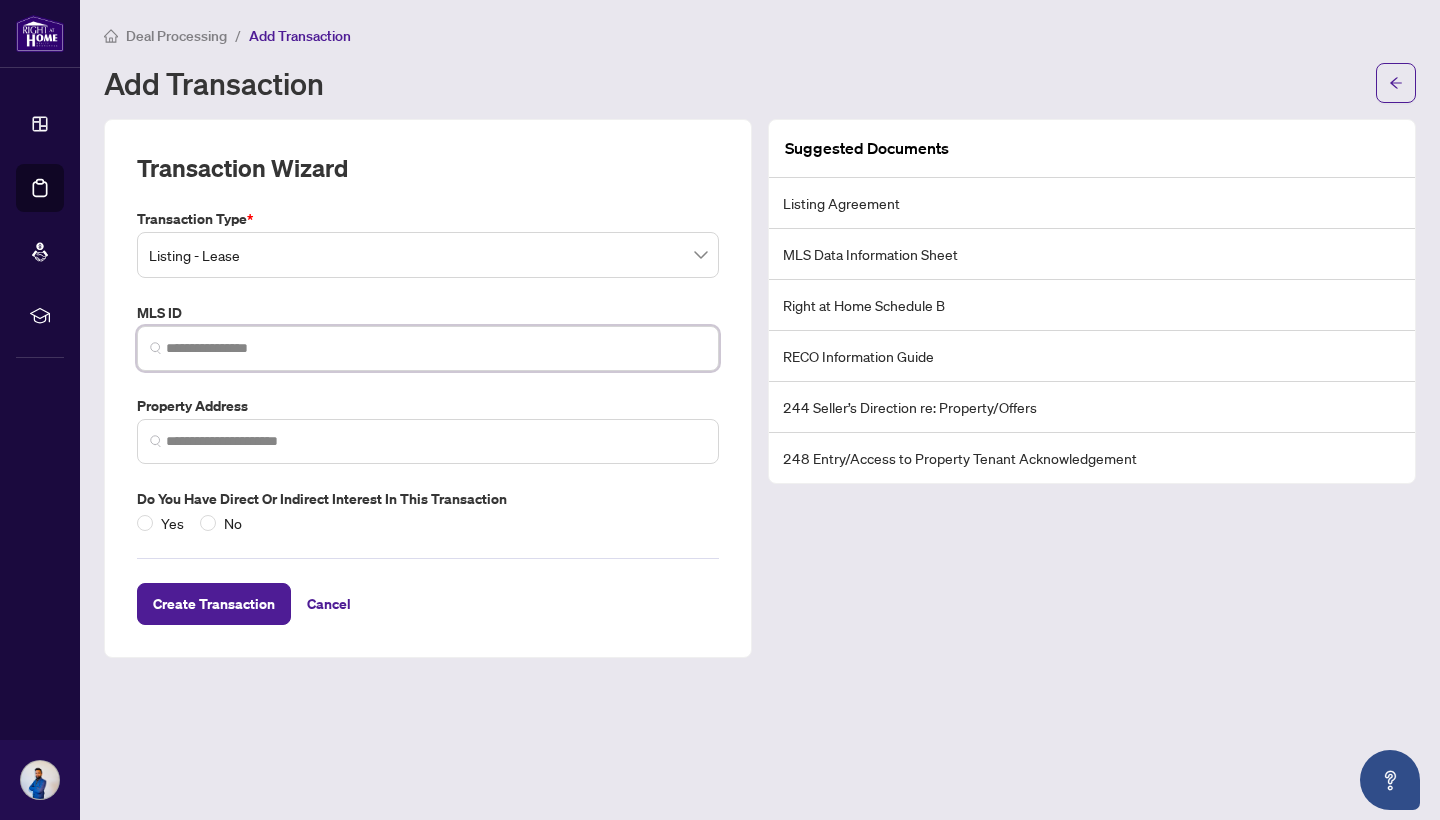 paste on "*********" 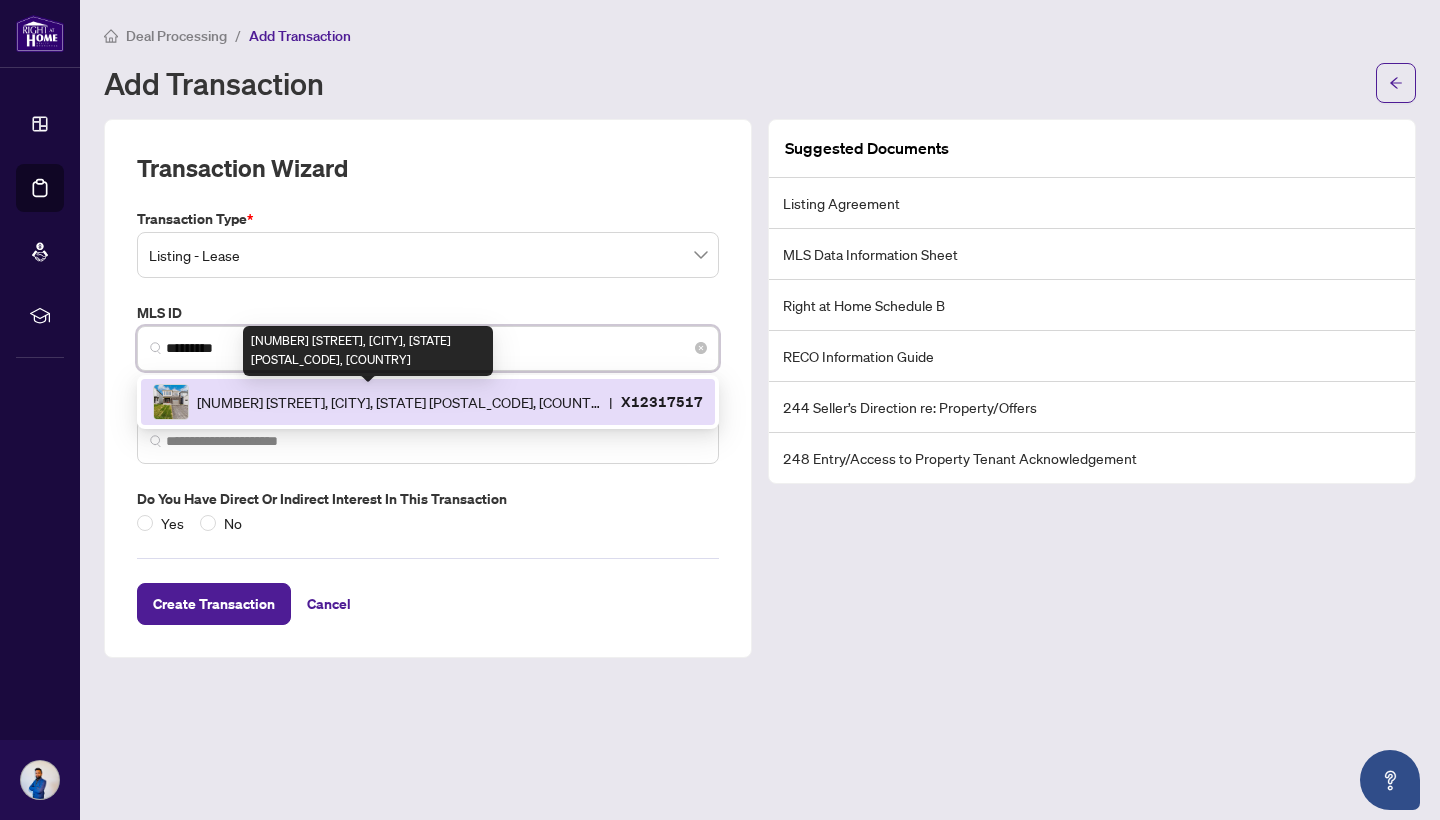 click on "[NUMBER] [STREET], [CITY], [PROVINCE] [POSTAL_CODE], [COUNTRY]" at bounding box center (399, 402) 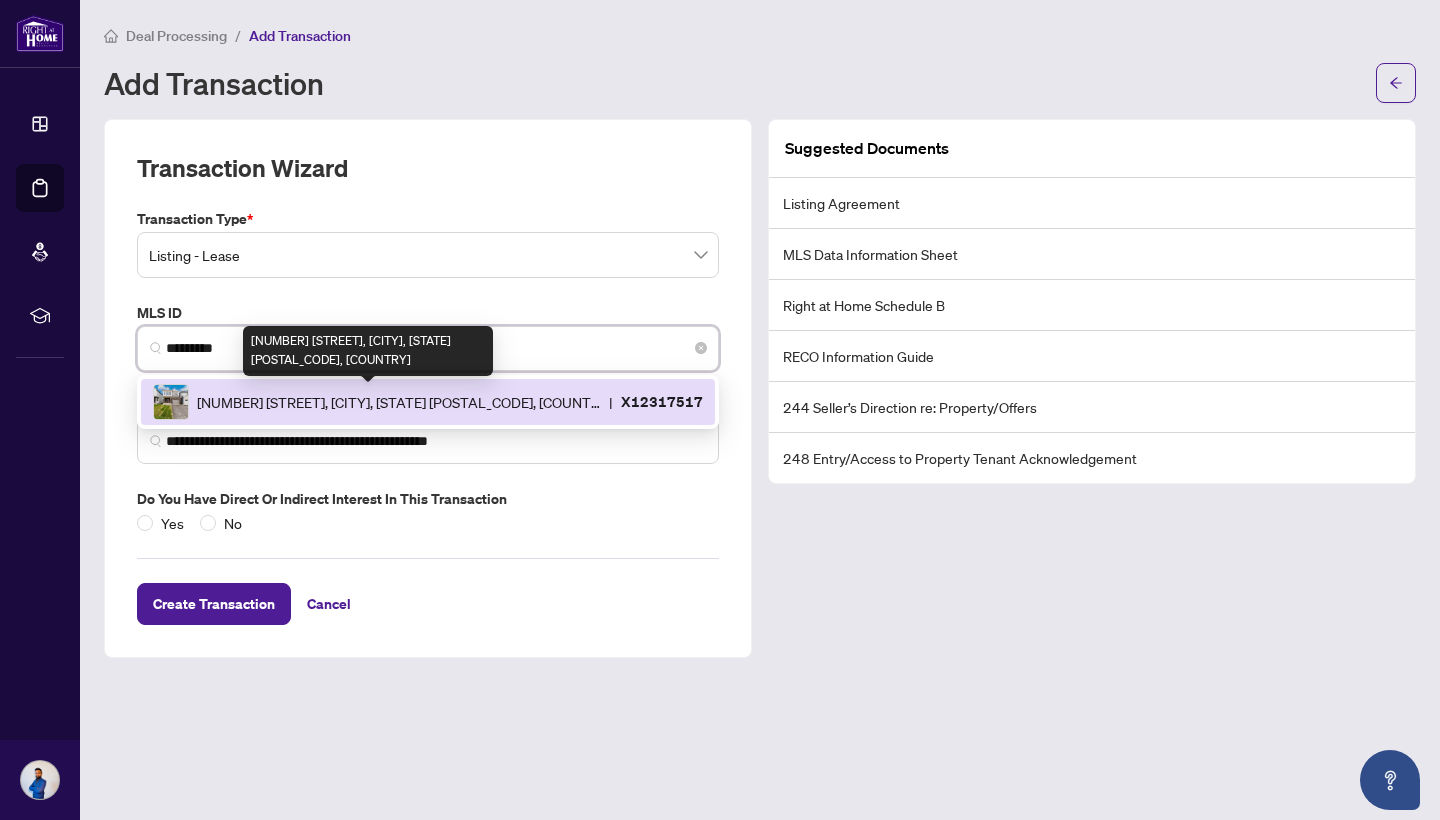 type on "**********" 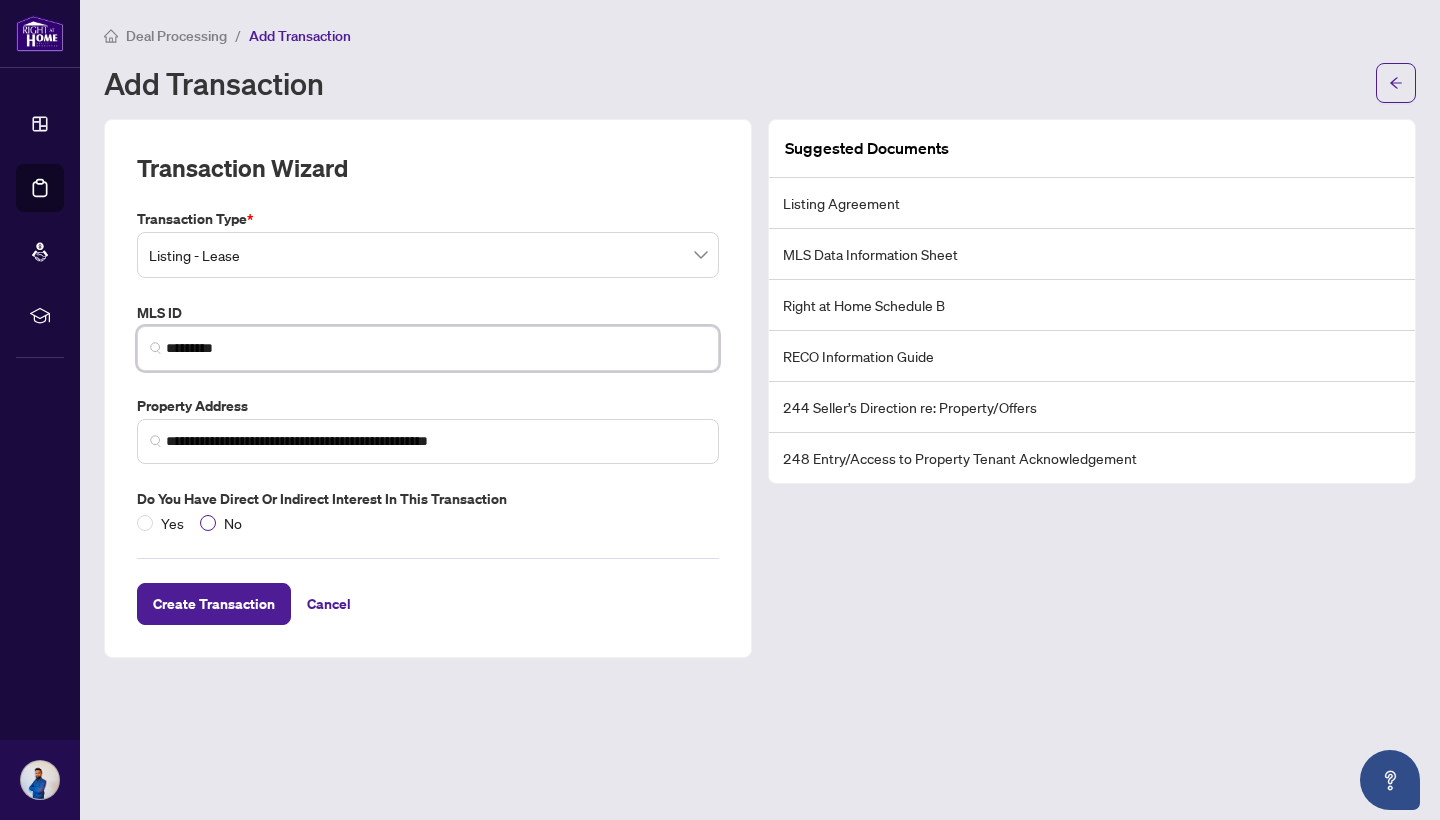 type on "*********" 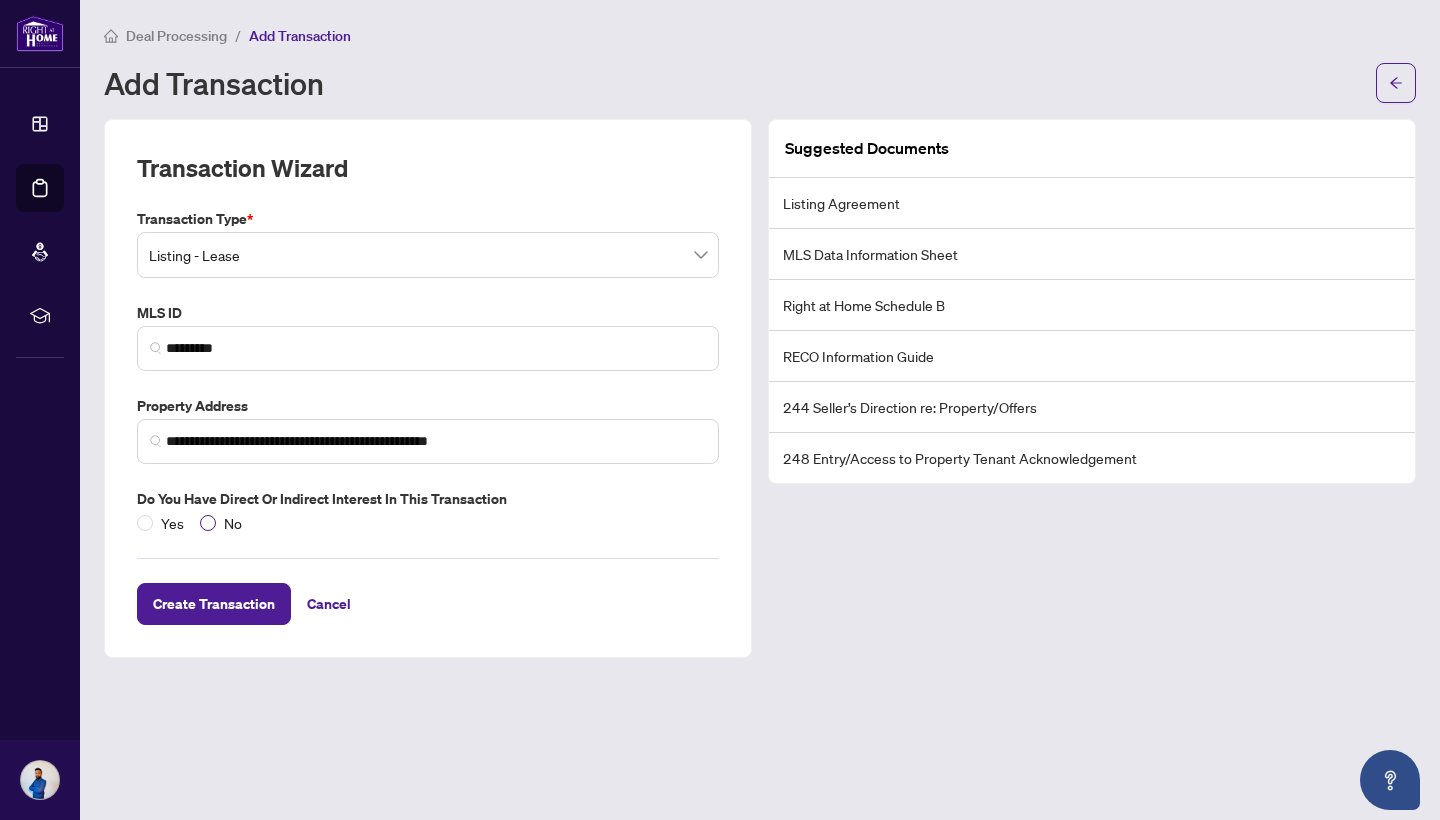 click at bounding box center [208, 523] 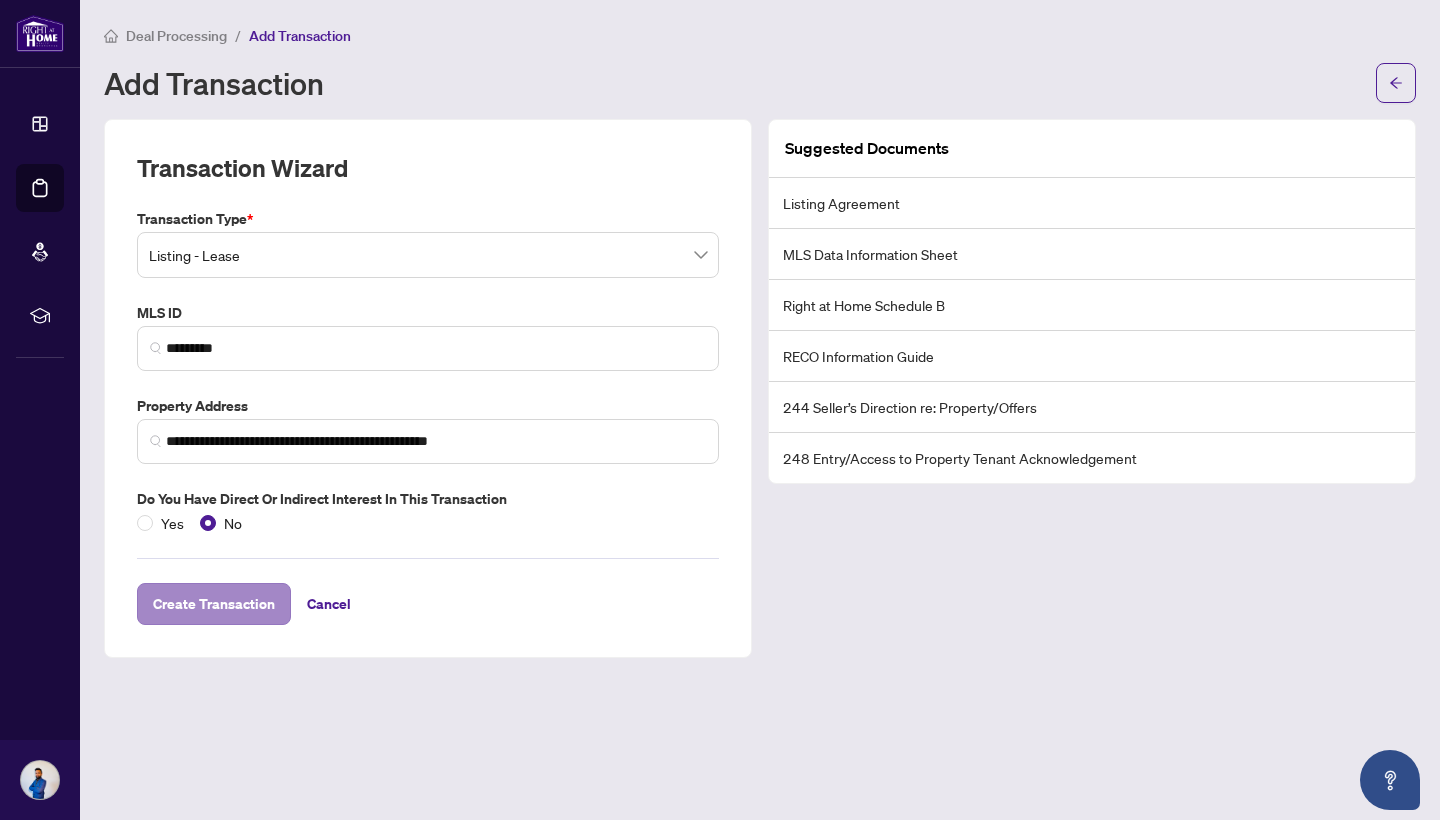 click on "Create Transaction" at bounding box center (214, 604) 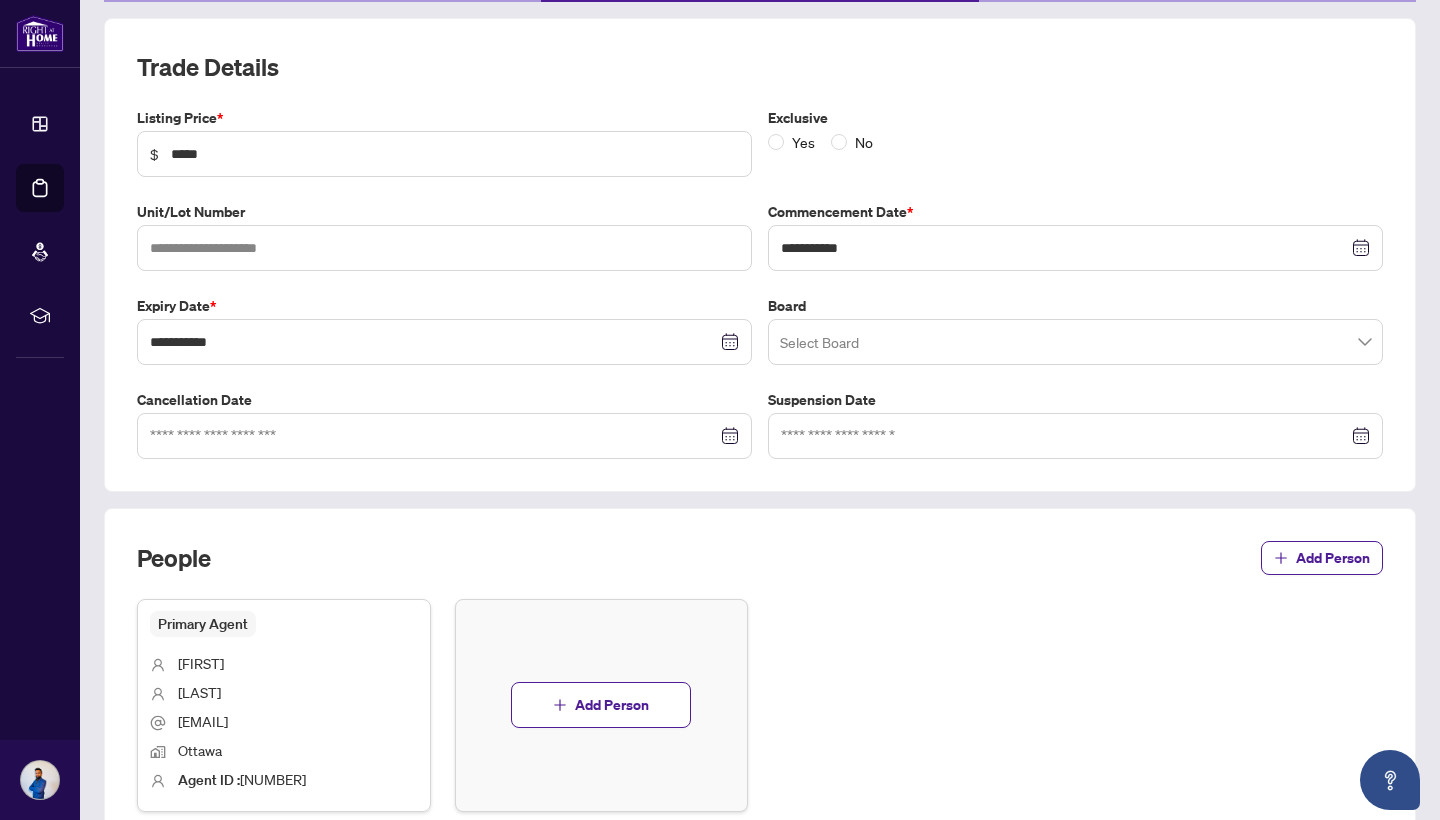 scroll, scrollTop: 269, scrollLeft: 0, axis: vertical 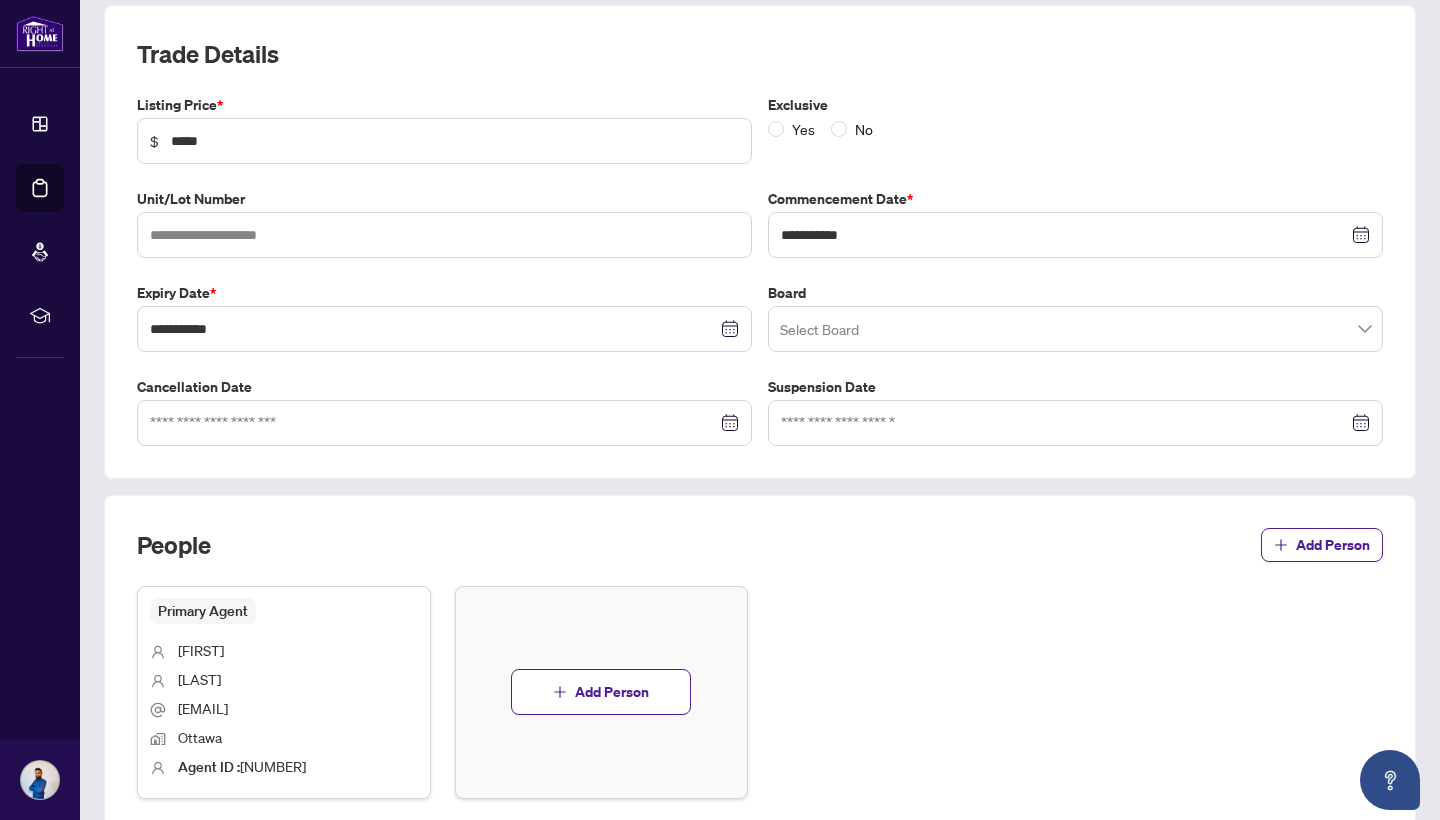 click at bounding box center [1075, 329] 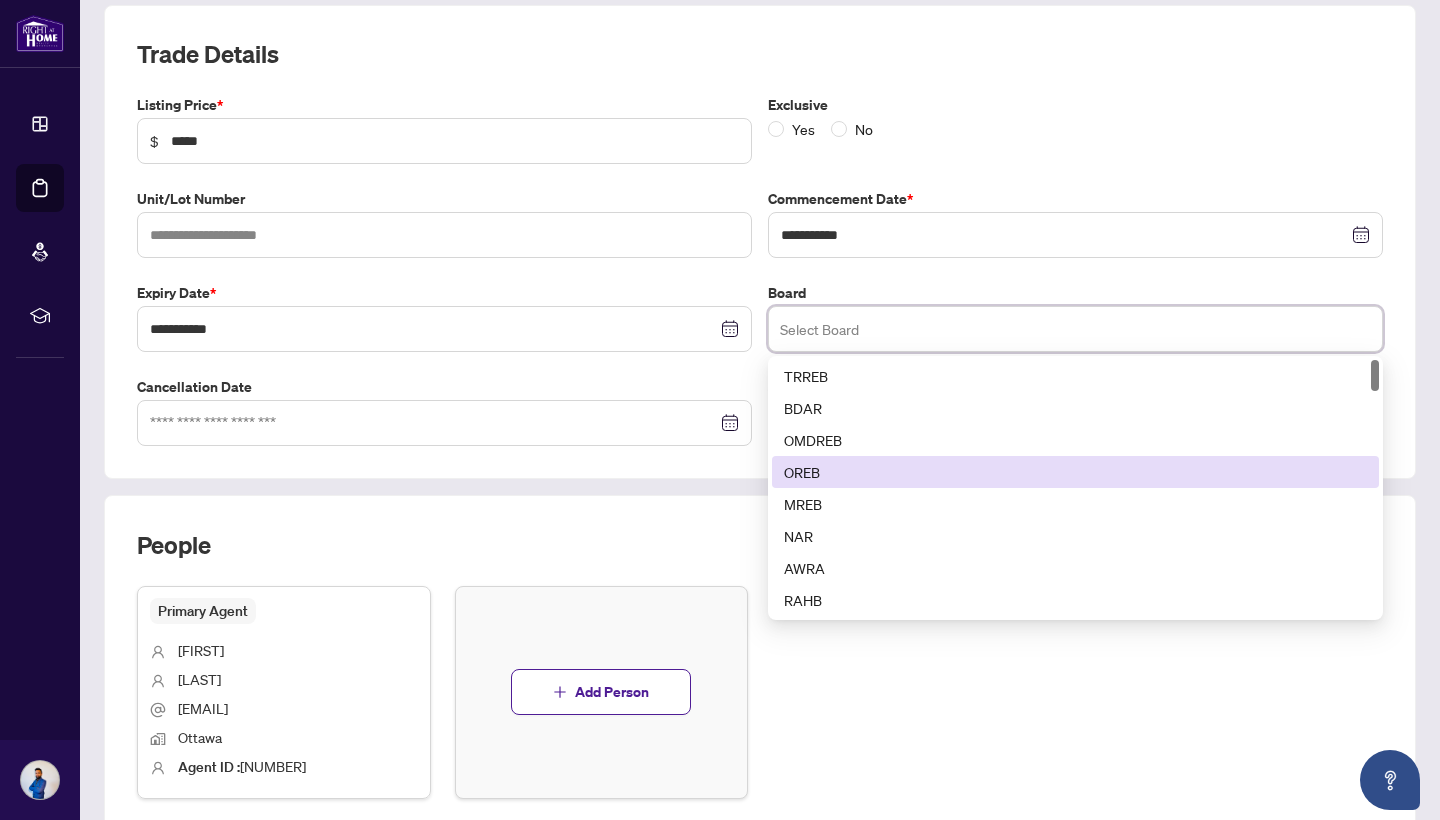 click on "OREB" at bounding box center [1075, 472] 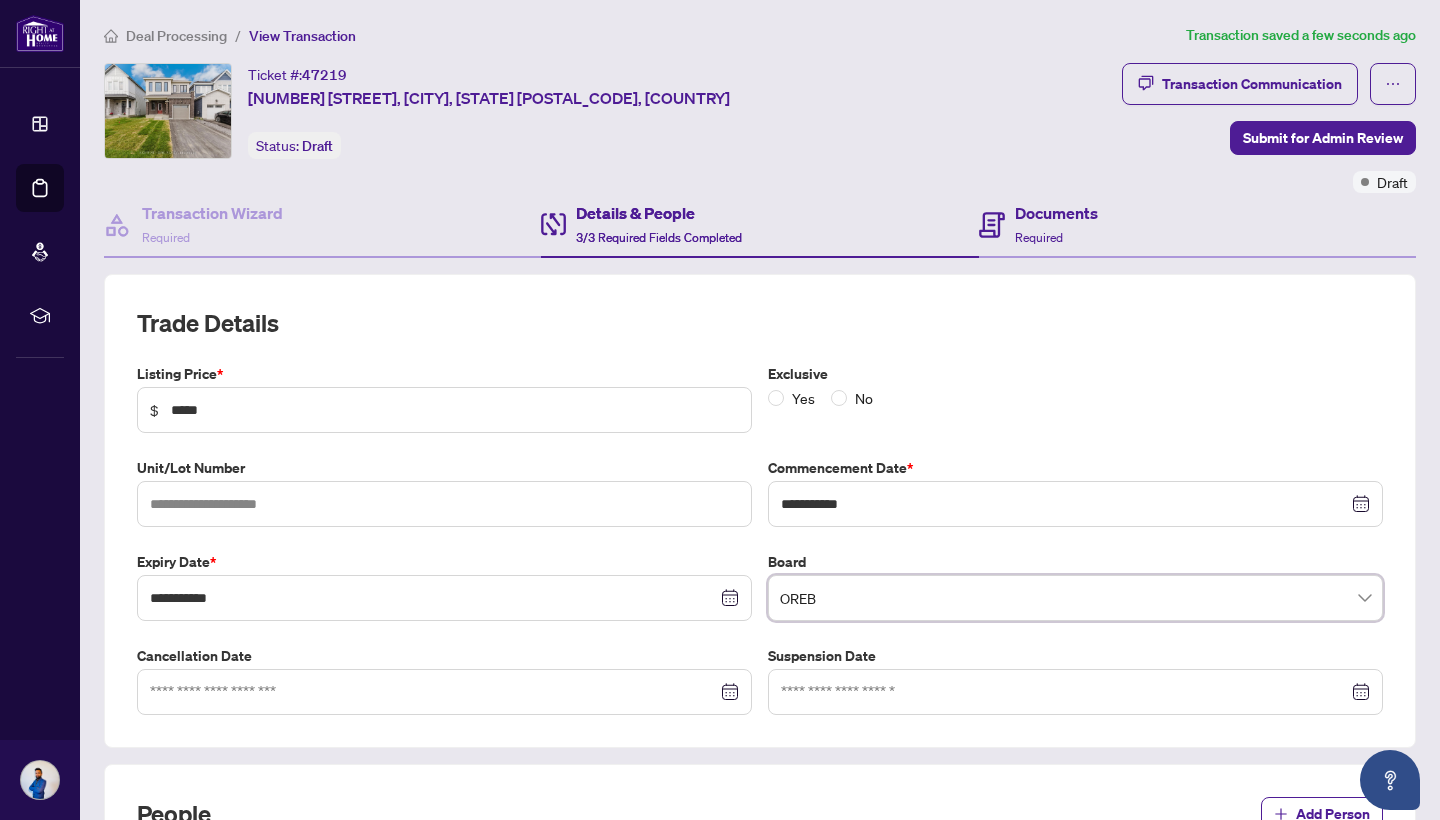 scroll, scrollTop: 0, scrollLeft: 0, axis: both 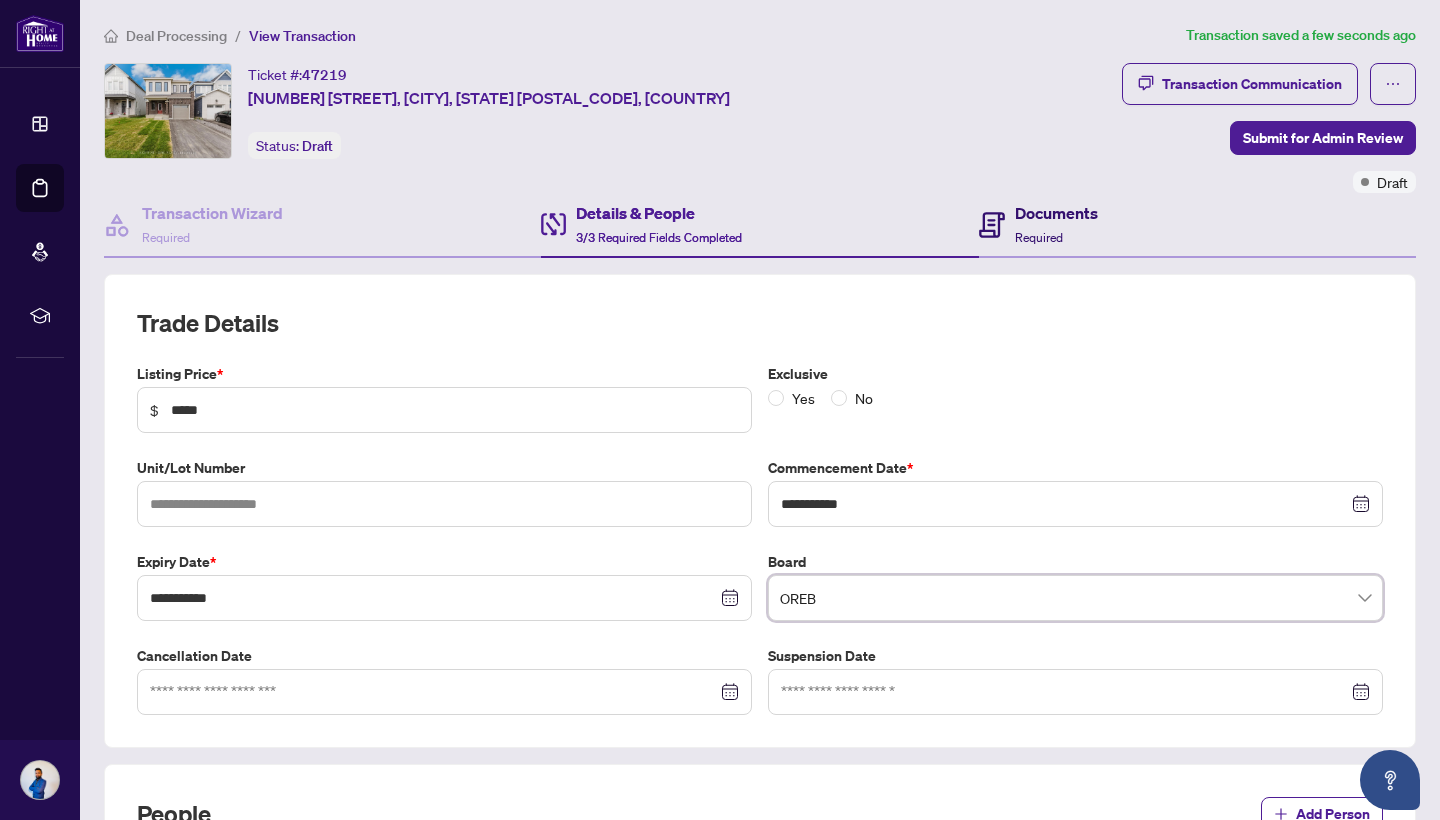 click on "Documents" at bounding box center [1056, 213] 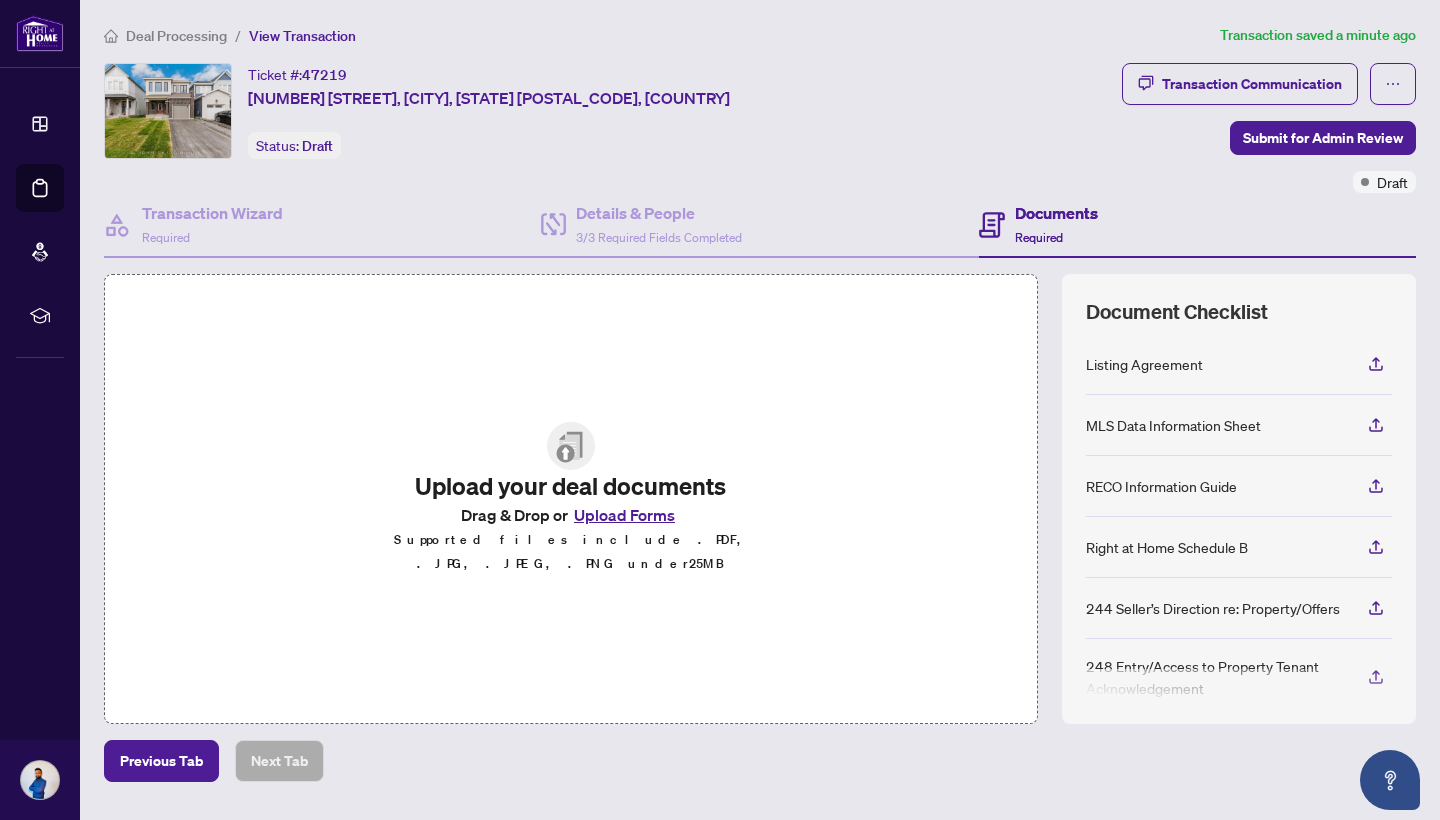 click on "Upload Forms" at bounding box center (624, 515) 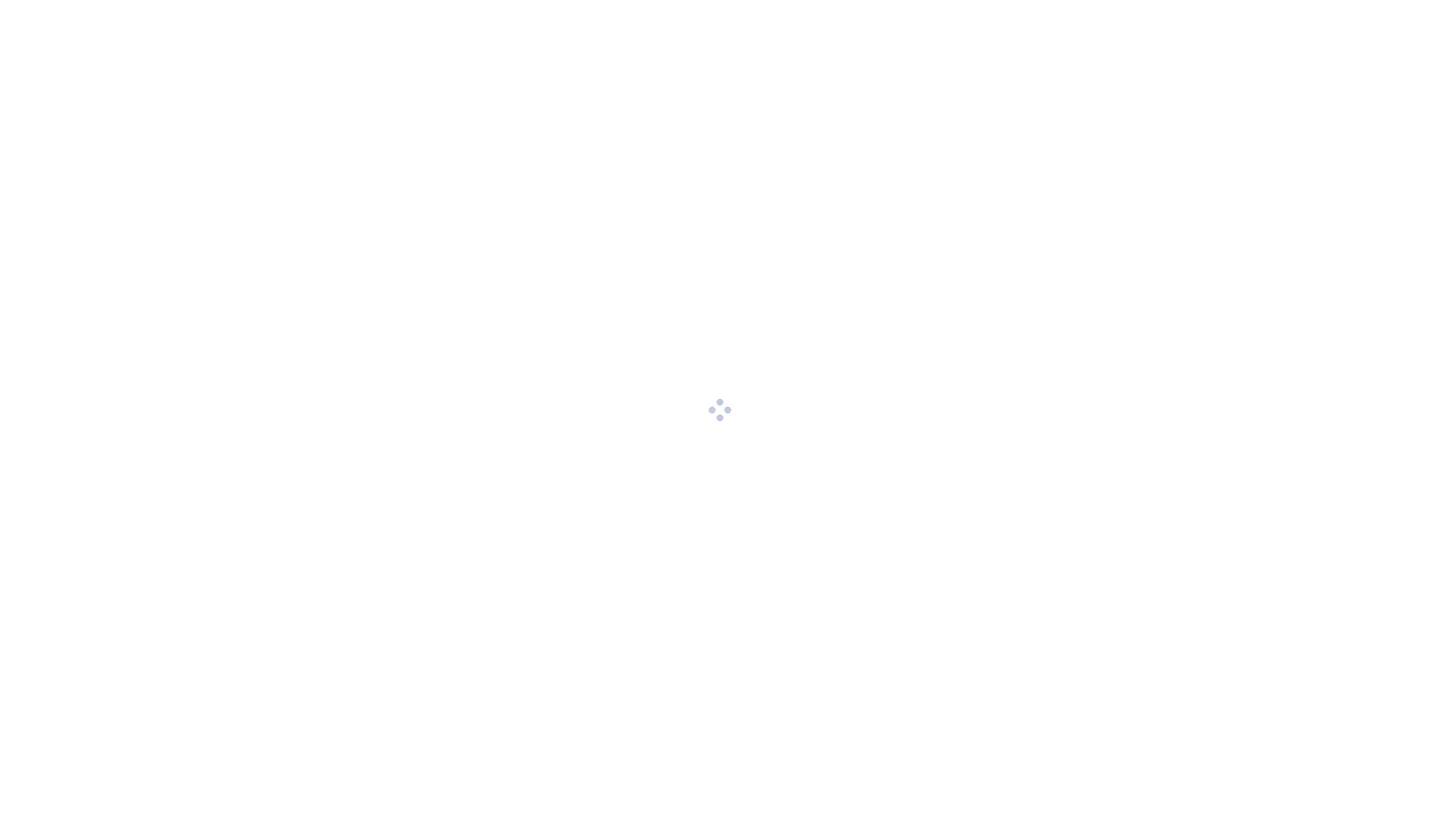 scroll, scrollTop: 0, scrollLeft: 0, axis: both 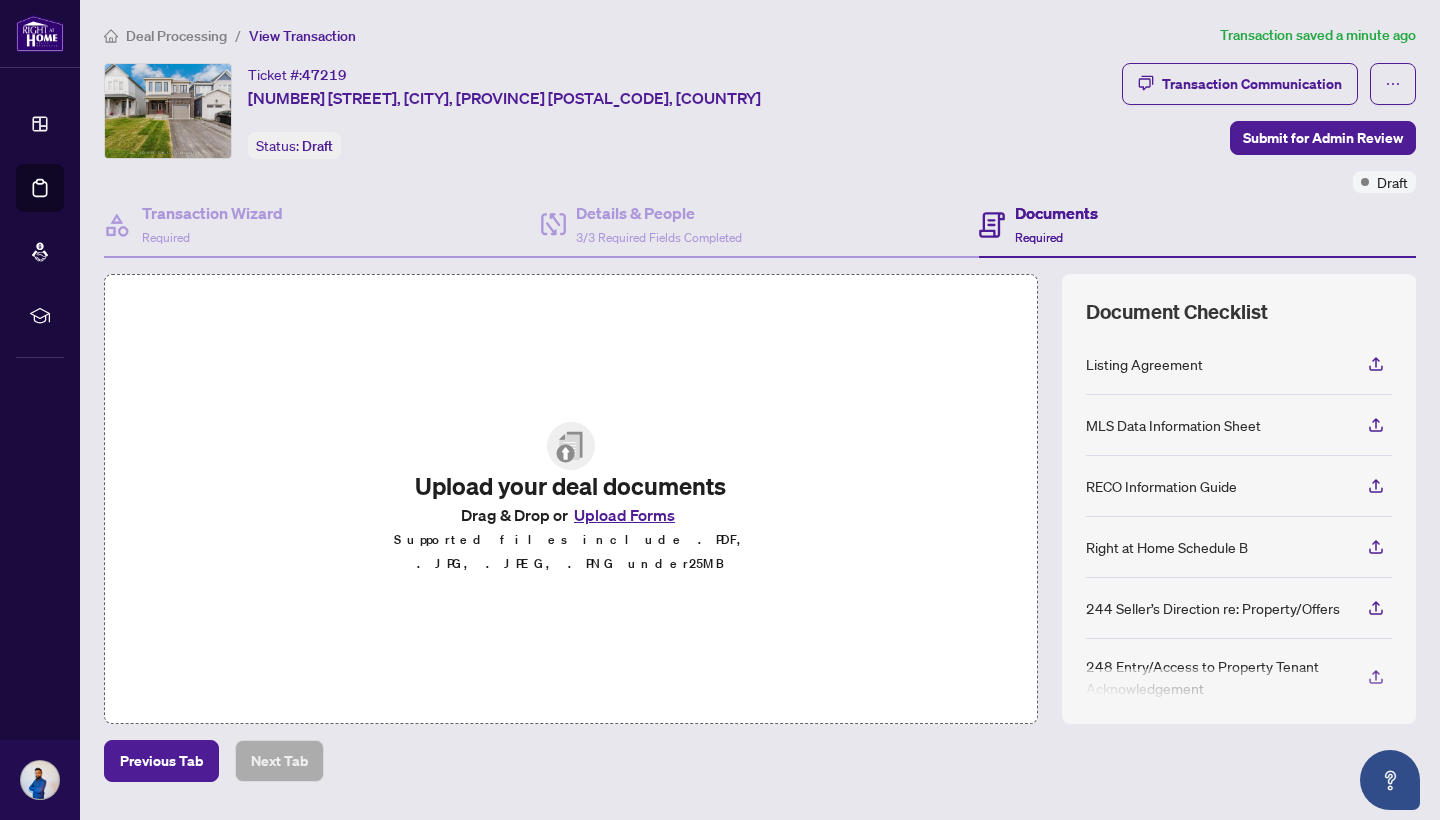 click on "Deal Processing / View Transaction Transaction saved   a minute ago Ticket #:  47219 [NUMBER] [STREET], [CITY], [PROVINCE] [POSTAL_CODE], [COUNTRY] Status:   Draft Transaction Communication Submit for Admin Review Draft Transaction Wizard Required Details & People 3/3 Required Fields Completed Documents Required Upload your deal documents Drag & Drop or Upload Forms Supported files include   .PDF, .JPG, .JPEG, .PNG   under  25 MB Document Checklist Listing Agreement MLS Data Information Sheet RECO Information Guide Right at Home Schedule B 244 Seller’s Direction re: Property/Offers 248 Entry/Access to Property Tenant Acknowledgement Previous Tab Next Tab" at bounding box center [760, 410] 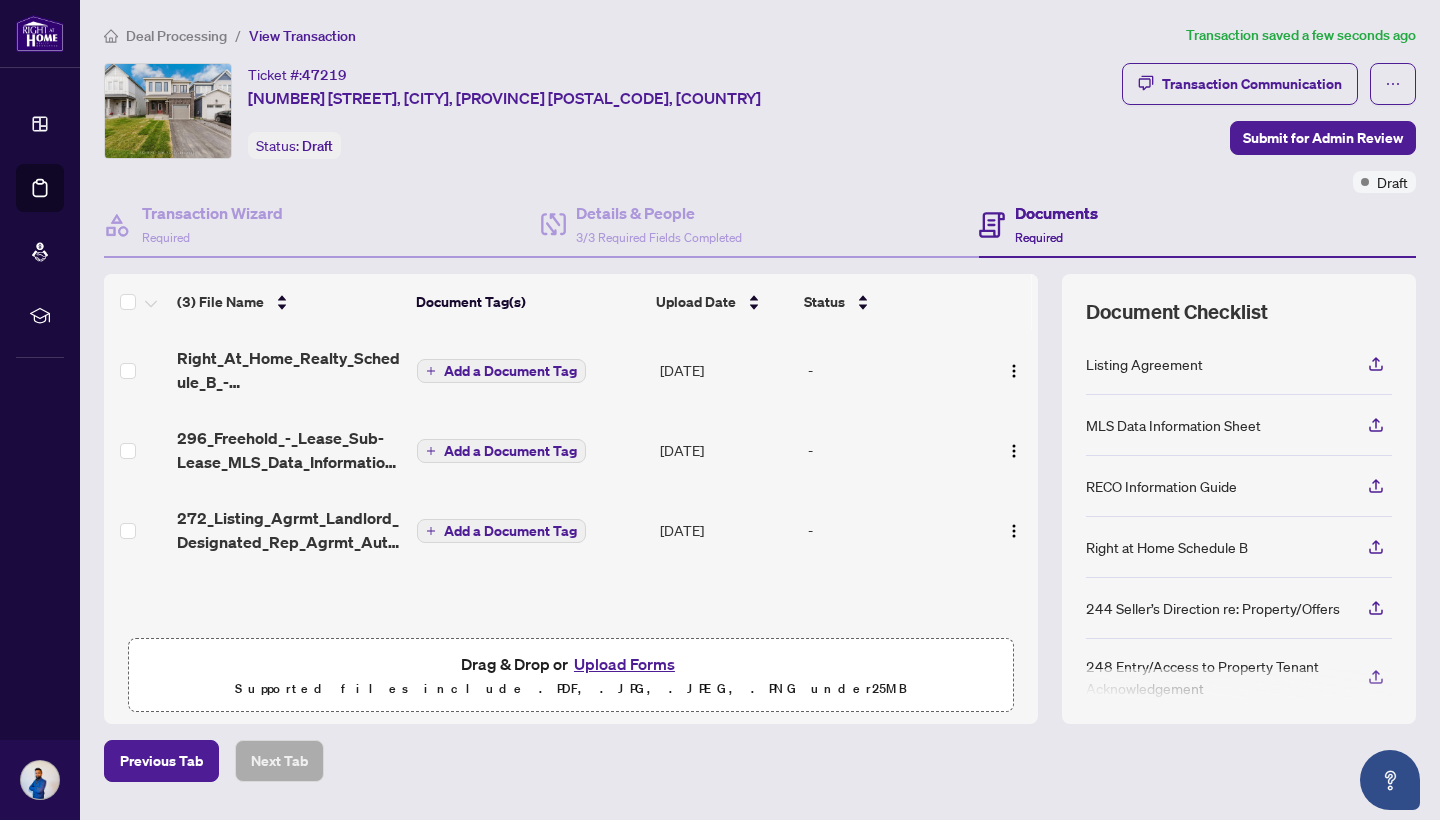 click on "Upload Forms" at bounding box center [624, 664] 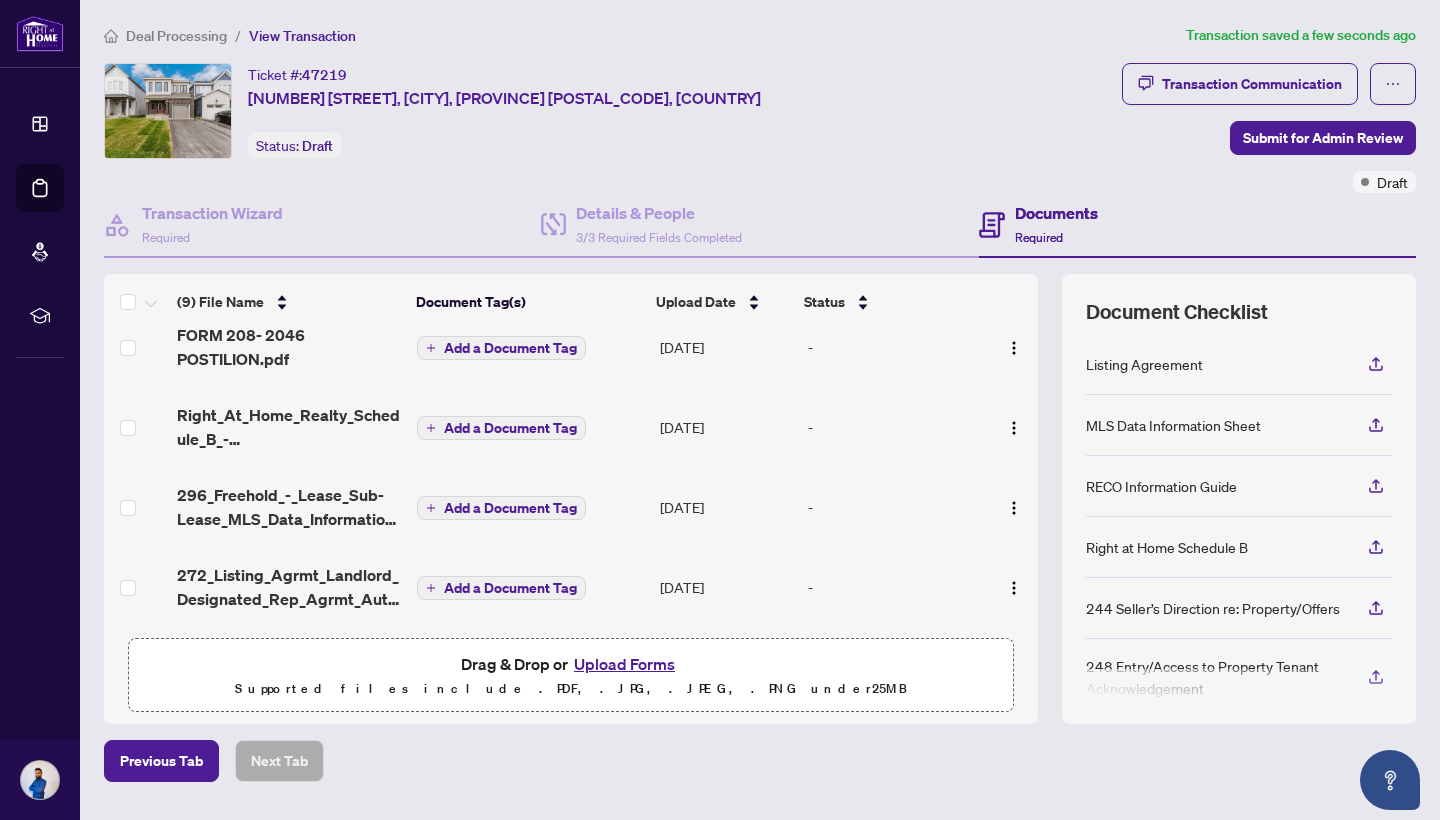 scroll, scrollTop: 429, scrollLeft: 0, axis: vertical 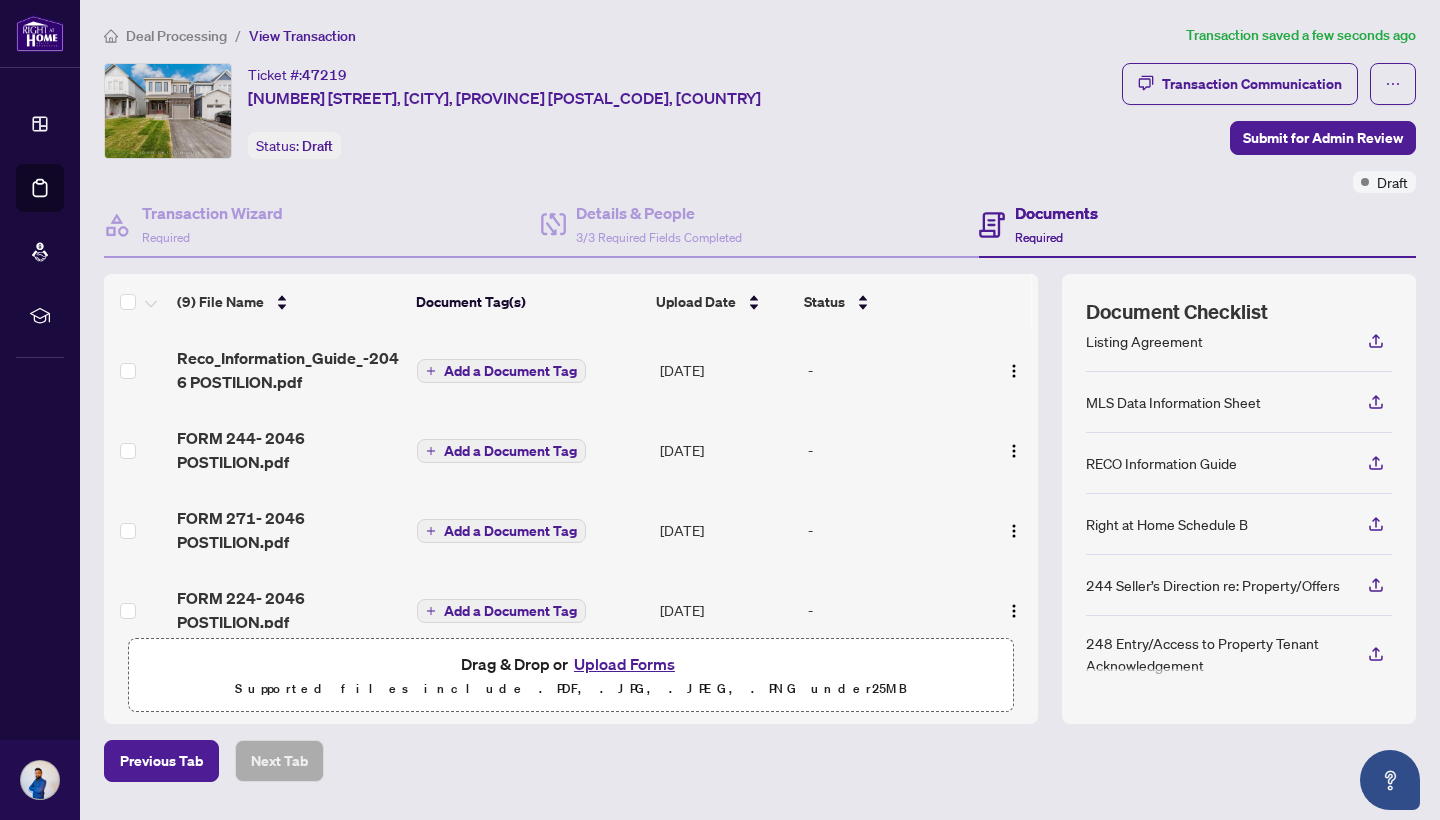 click on "Add a Document Tag" at bounding box center [510, 531] 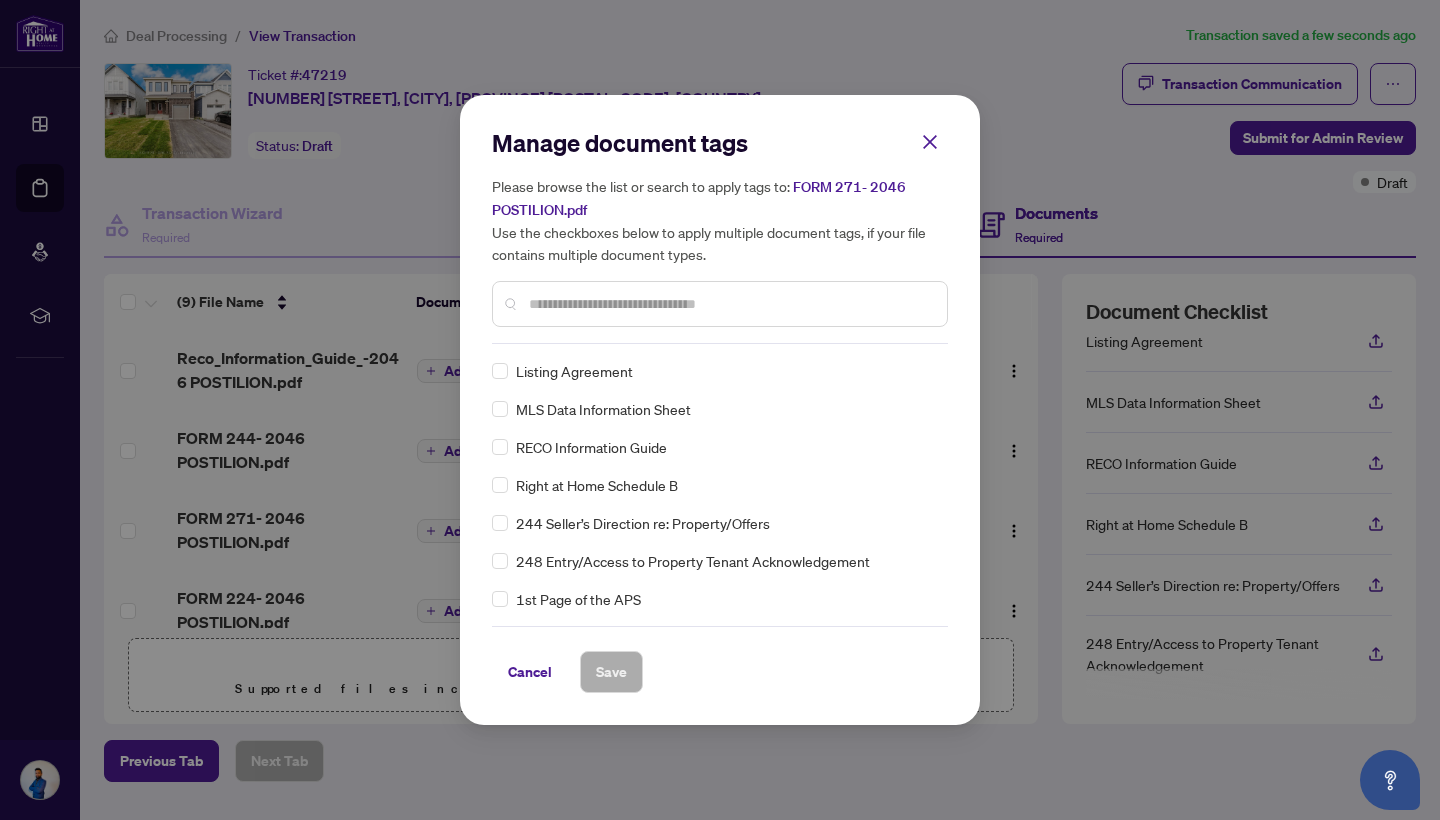 click on "Manage document tags Please browse the list or search to apply tags to:   FORM 271- 2046 POSTILION.pdf   Use the checkboxes below to apply multiple document tags, if your file contains multiple document types." at bounding box center [720, 235] 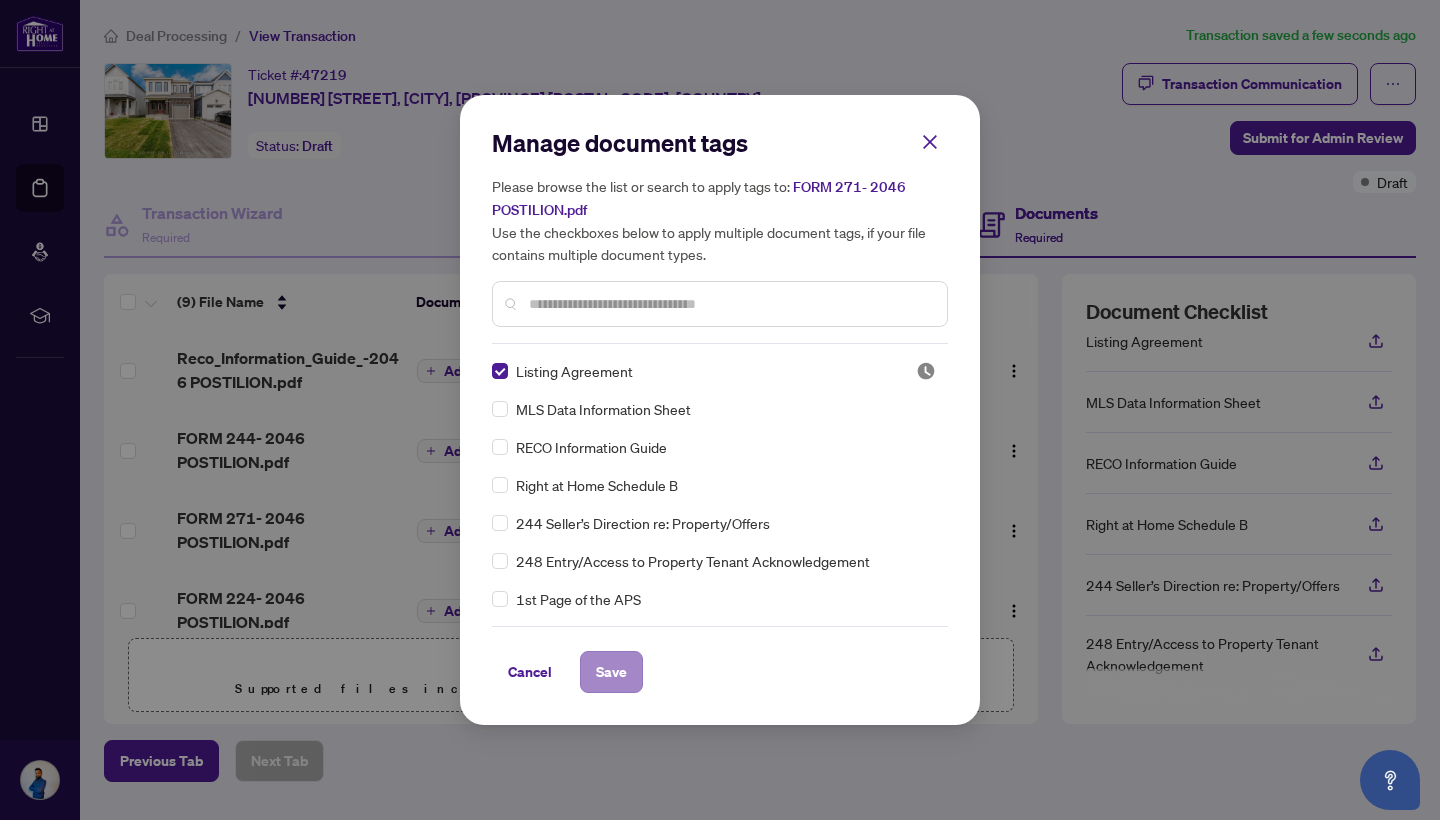click on "Save" at bounding box center (611, 672) 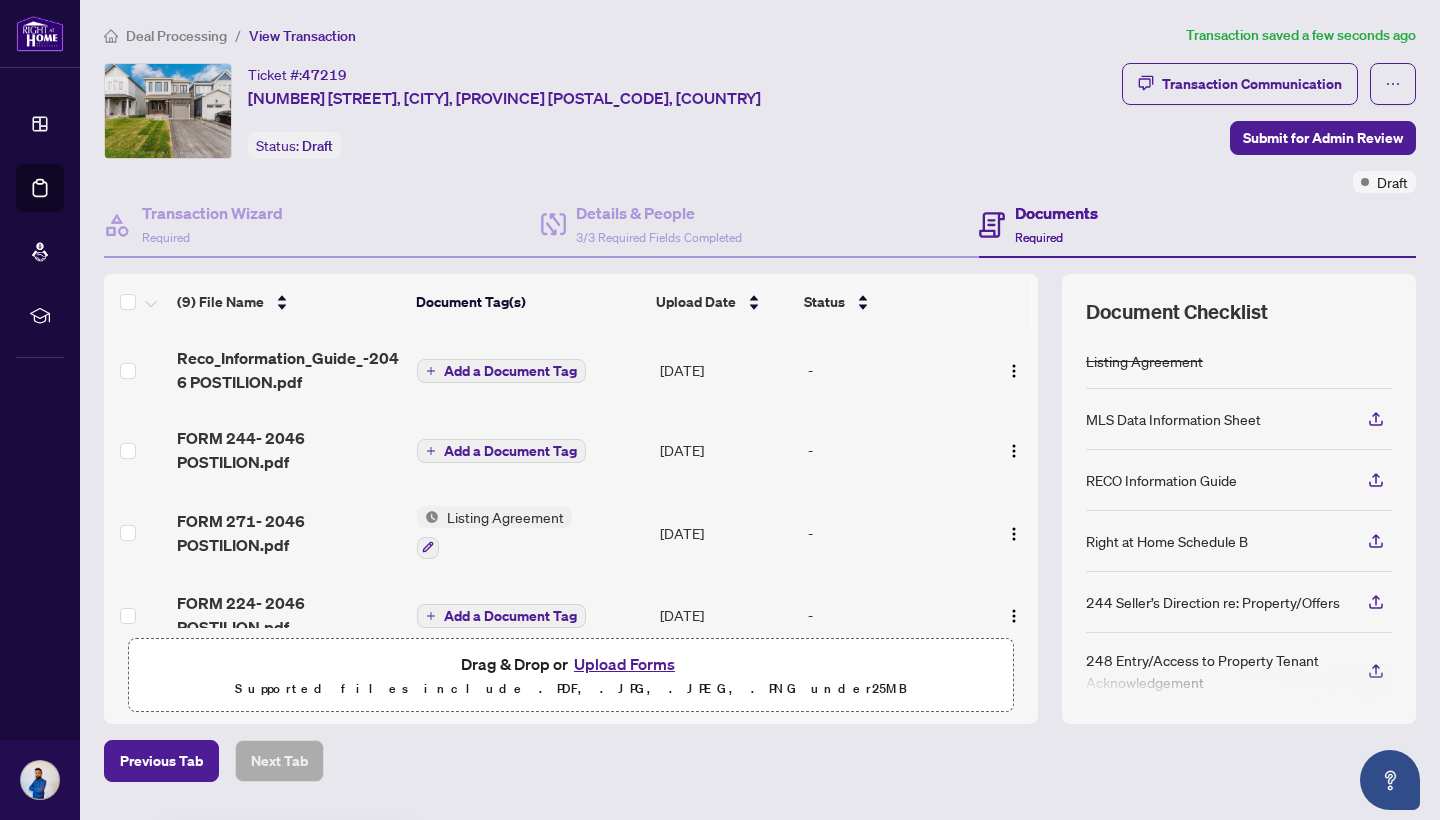 scroll, scrollTop: 0, scrollLeft: 0, axis: both 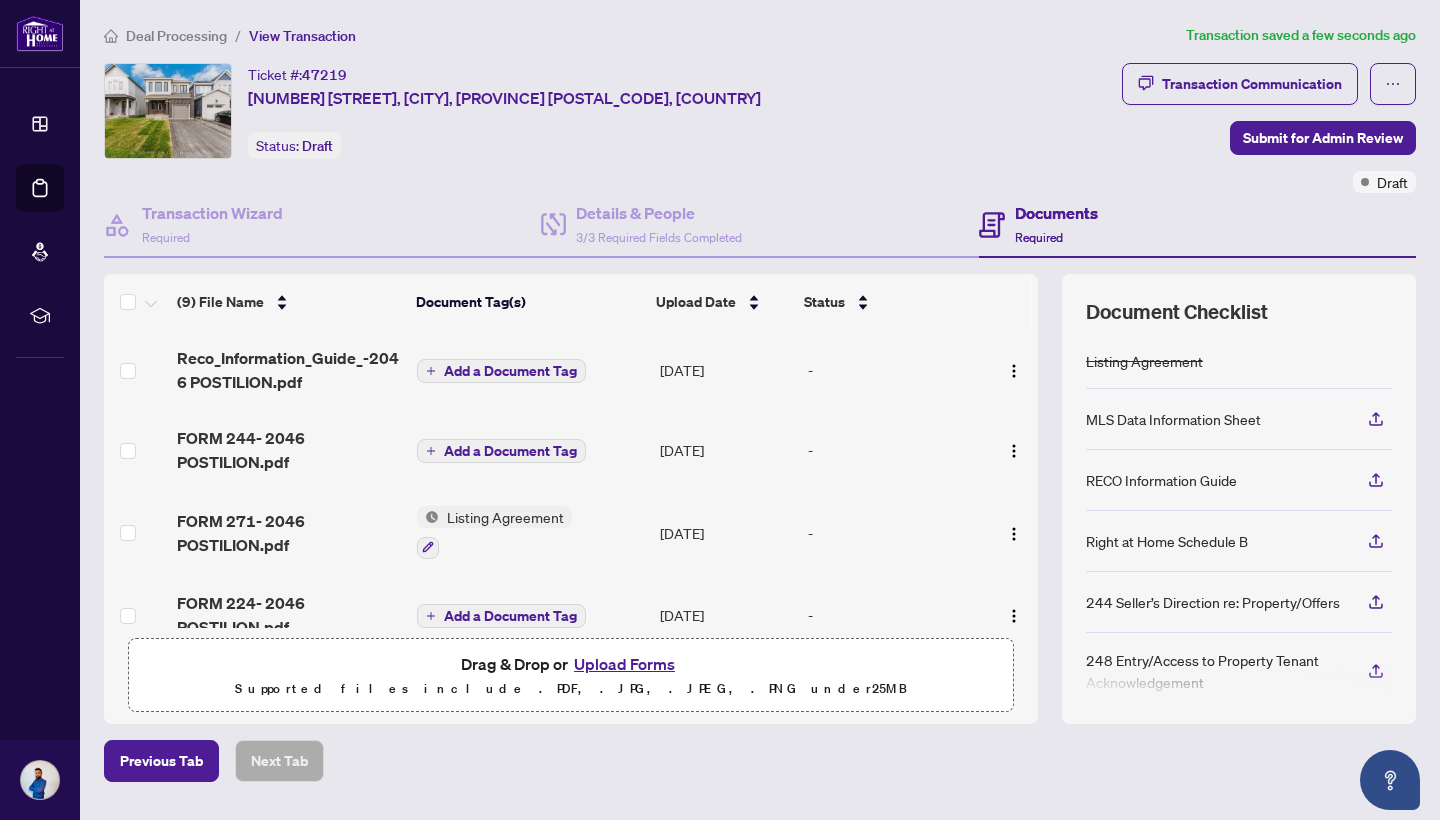 click on "Listing Agreement" at bounding box center (505, 517) 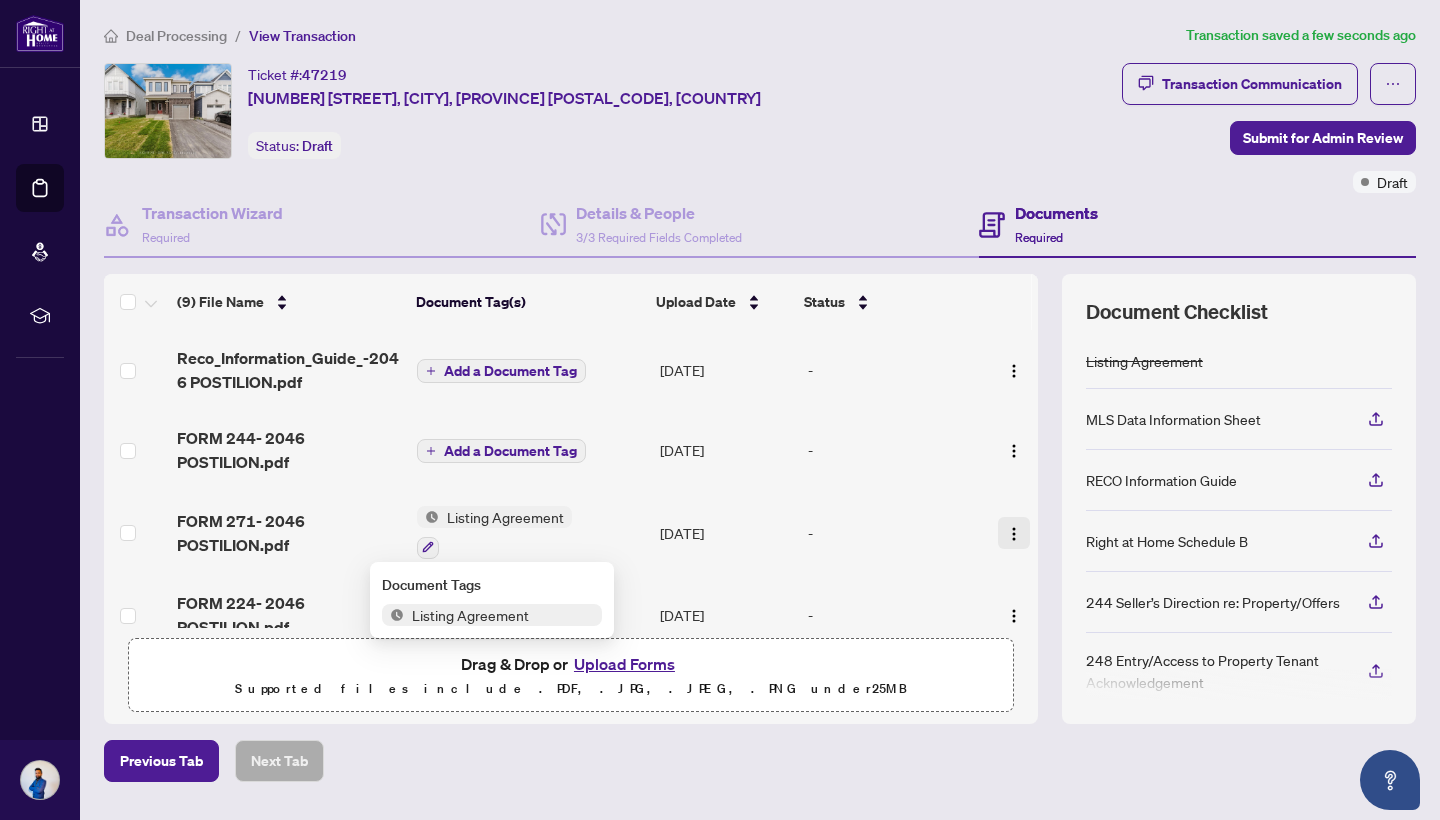 click at bounding box center [1014, 533] 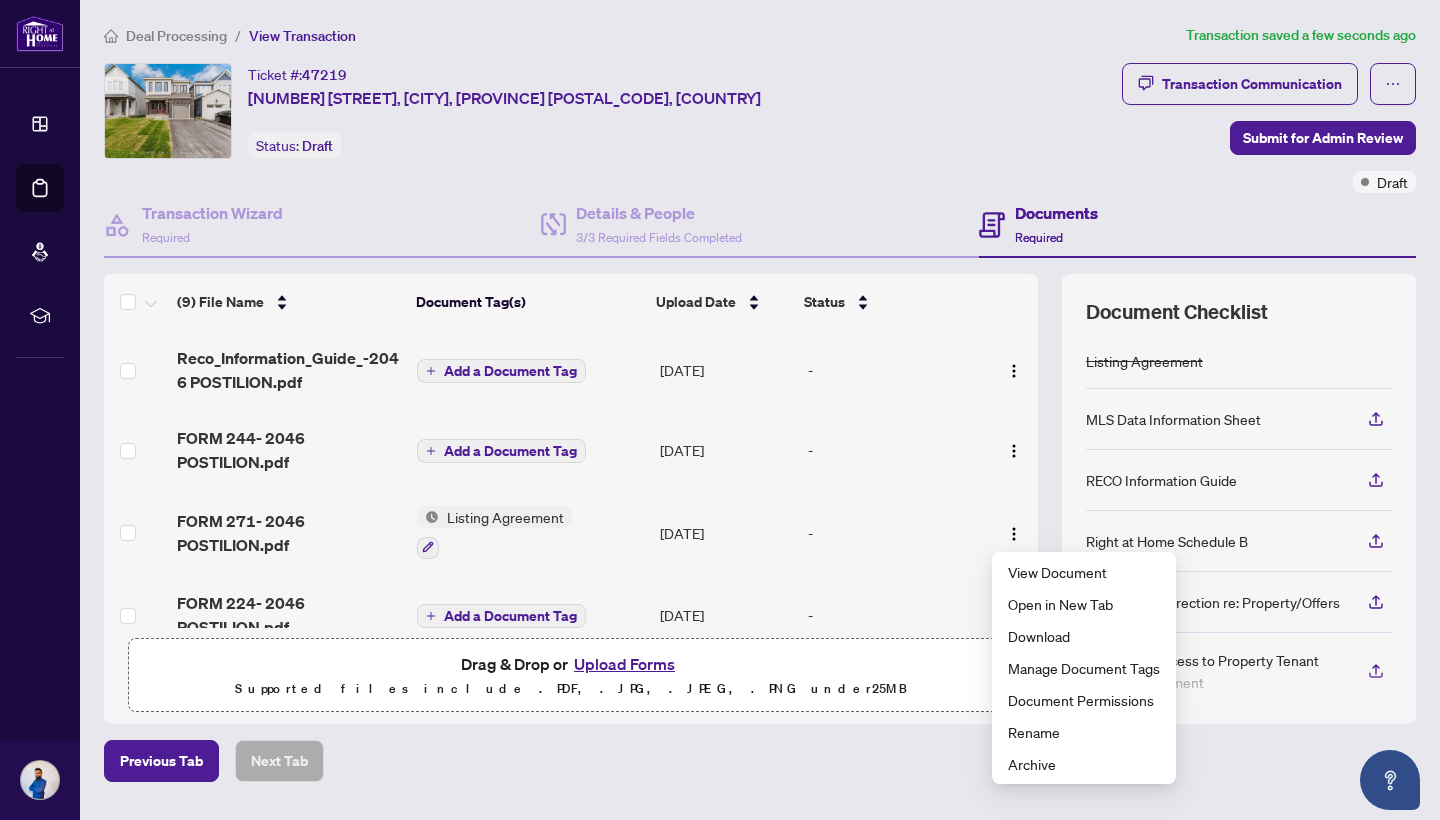 click on "(9) File Name Document Tag(s) Upload Date Status             Reco_Information_Guide_-2046 POSTILION.pdf Add a Document Tag [DATE] - FORM 244- 2046 POSTILION.pdf Add a Document Tag [DATE] - FORM 271- 2046 POSTILION.pdf Listing Agreement [DATE] - FORM 224- 2046 POSTILION.pdf Add a Document Tag [DATE] - FORM 209- 2046 POSTILION.pdf Add a Document Tag [DATE] - FORM 208- 2046 POSTILION.pdf Add a Document Tag [DATE] - Right_At_Home_Realty_Schedule_B_-_Agreement_to_Lease_-_Residential__1_.pdf Add a Document Tag [DATE] - 296_Freehold_-_Lease_Sub-Lease_MLS_Data_Information_Form_-_PropTx-OREA-2.pdf Add a Document Tag [DATE] - 272_Listing_Agrmt_Landlord_Designated_Rep_Agrmt_Auth_to_Offer_for_Lease_-_PropTx-OREA.pdf Add a Document Tag [DATE] - Drag & Drop or Upload Forms Supported files include   .PDF, .JPG, .JPEG, .PNG   under  25 MB Document Checklist Listing Agreement MLS Data Information Sheet RECO Information Guide Right at Home Schedule B" at bounding box center (760, 499) 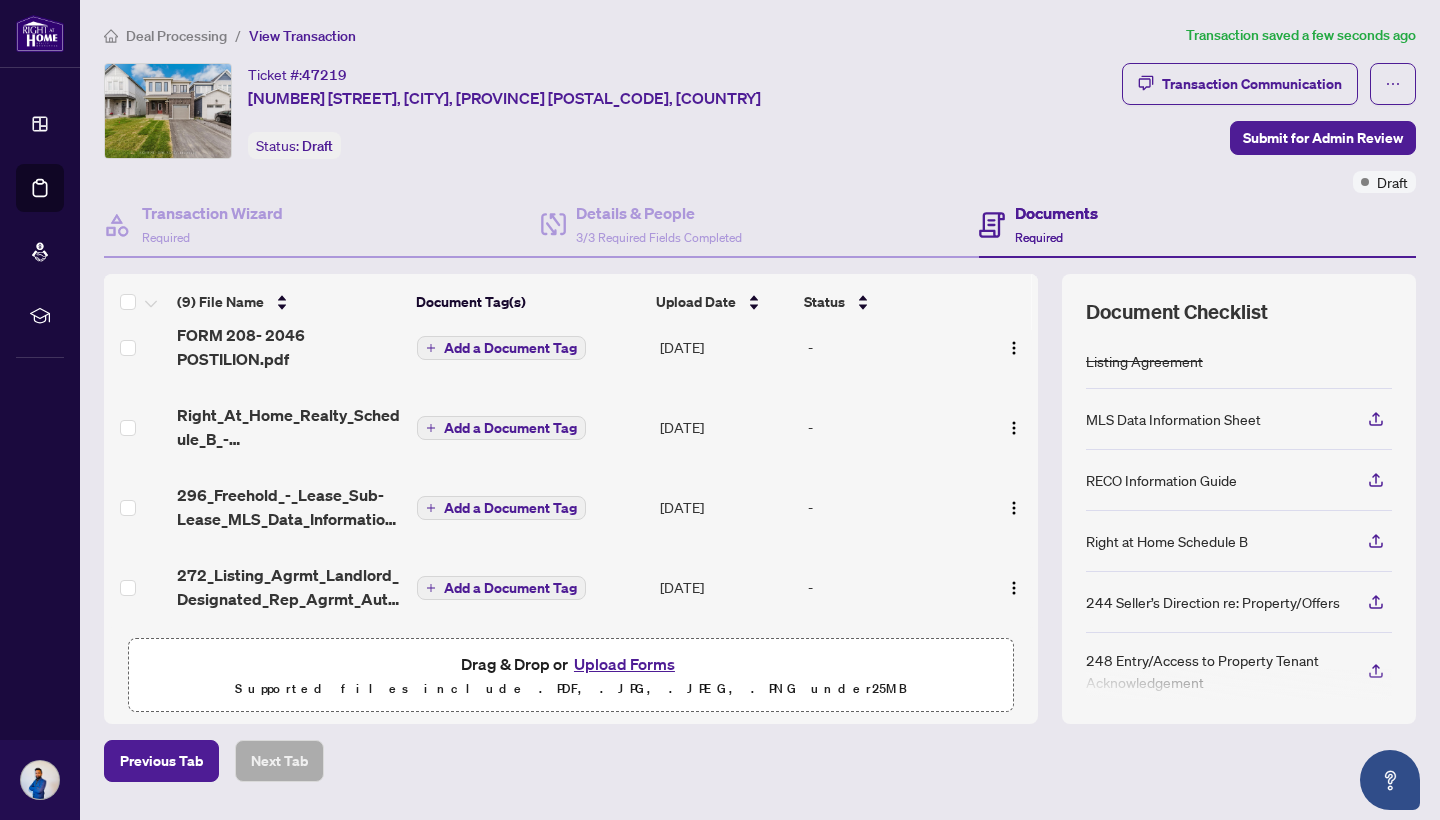 scroll, scrollTop: 434, scrollLeft: 0, axis: vertical 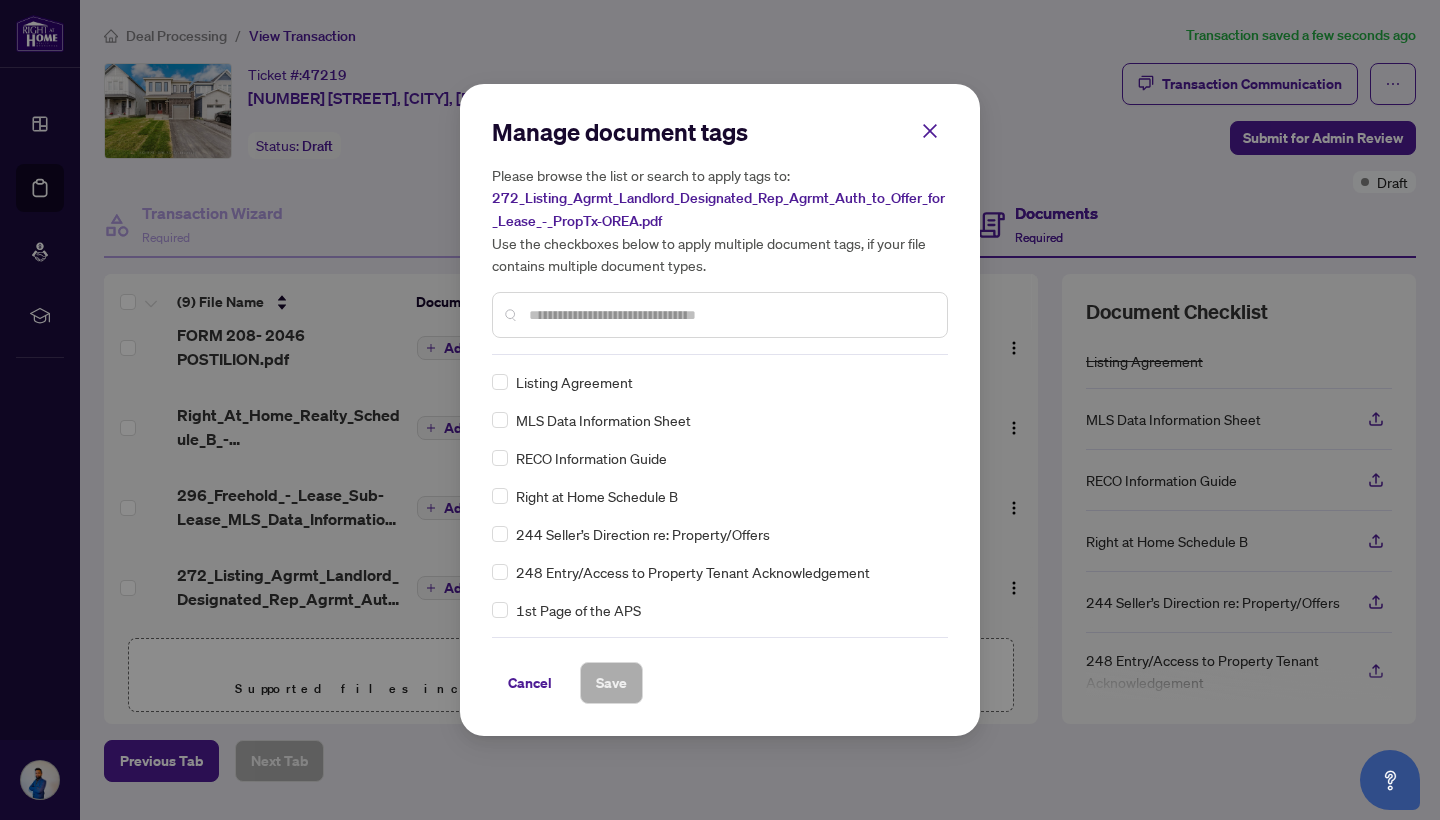click on "Manage document tags Please browse the list or search to apply tags to:   272_Listing_Agrmt_Landlord_Designated_Rep_Agrmt_Auth_to_Offer_for_Lease_-_PropTx-OREA.pdf   Use the checkboxes below to apply multiple document tags, if your file contains multiple document types." at bounding box center (720, 235) 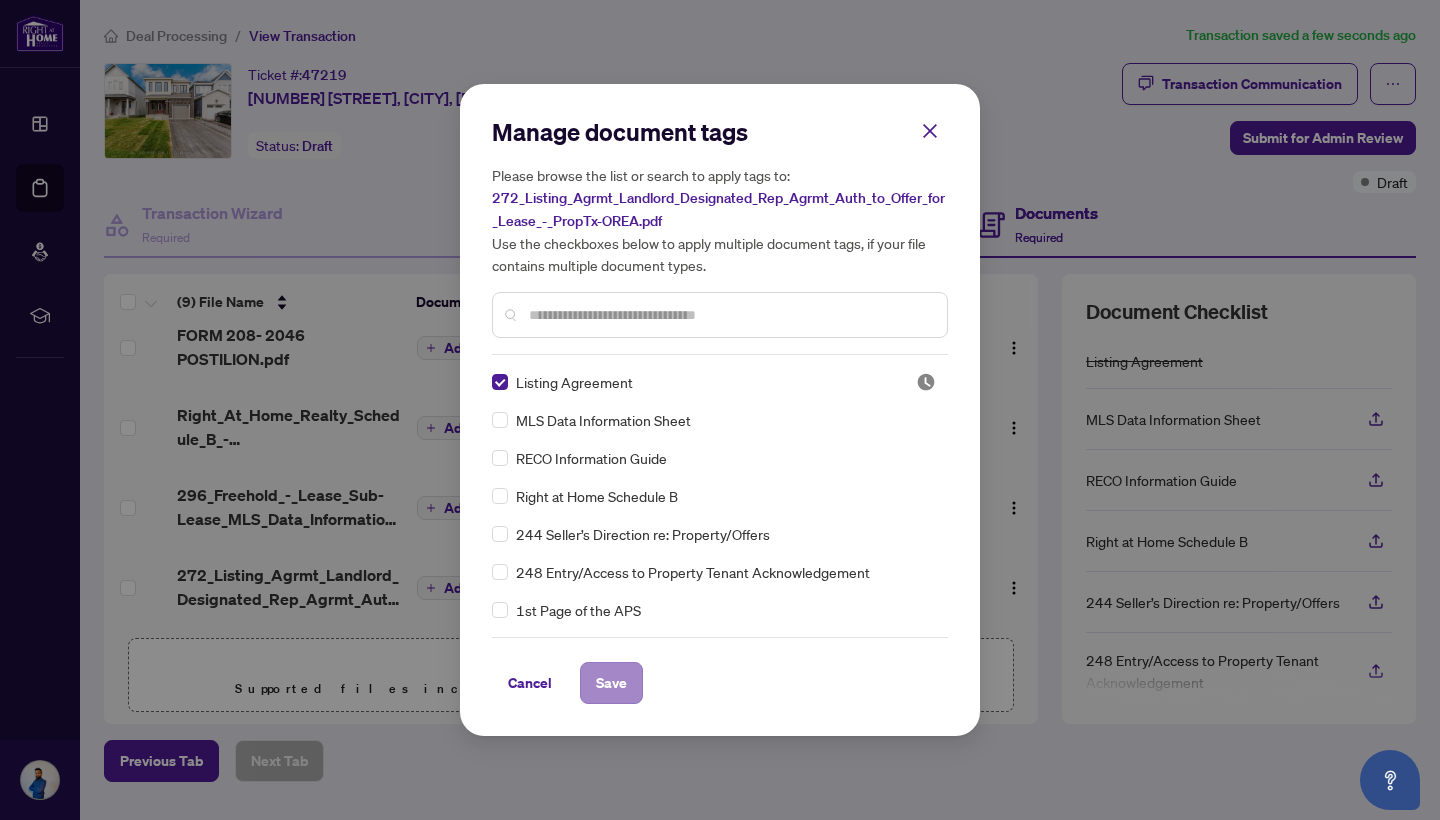 click on "Save" at bounding box center [611, 683] 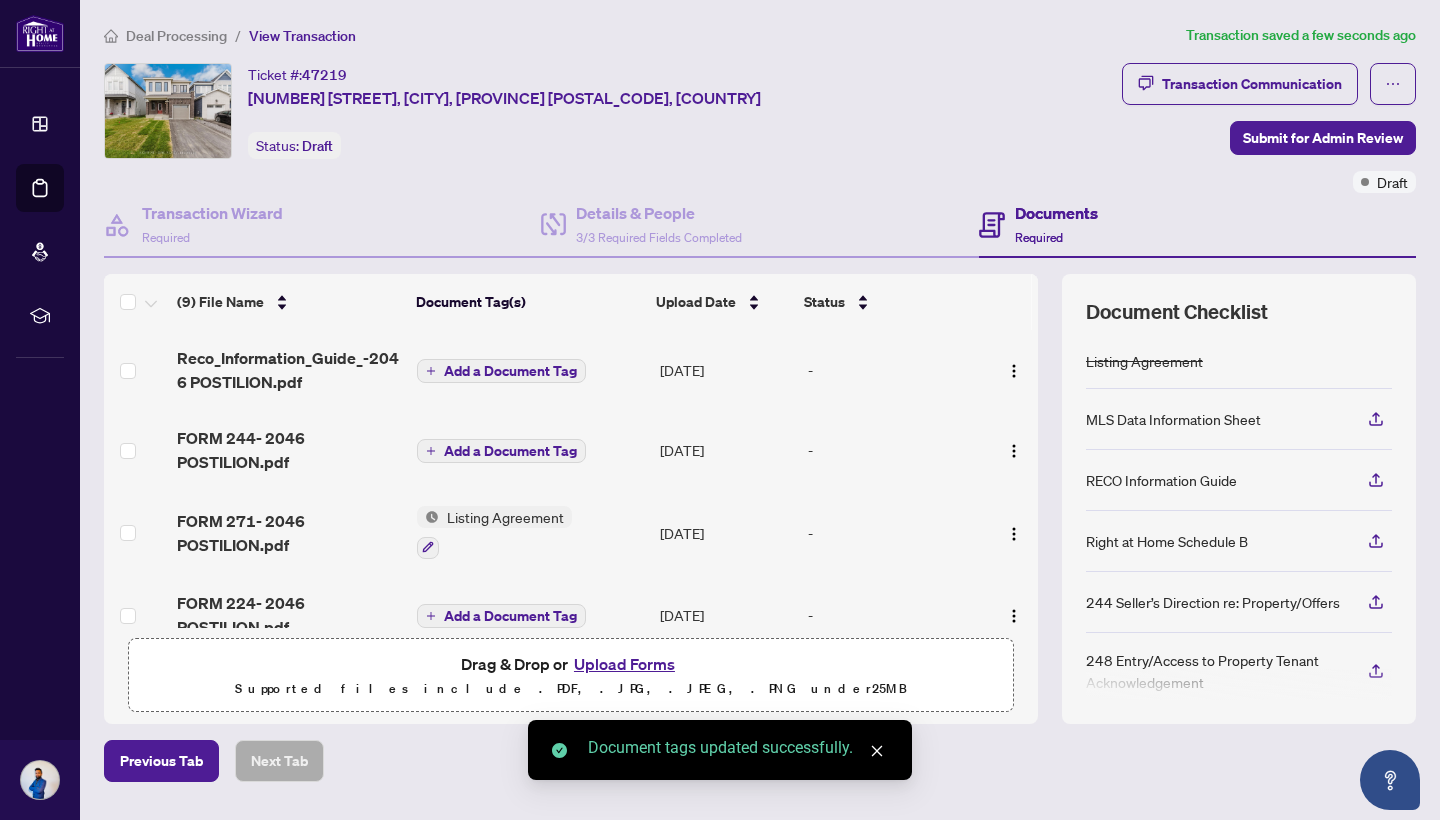 scroll, scrollTop: 0, scrollLeft: 0, axis: both 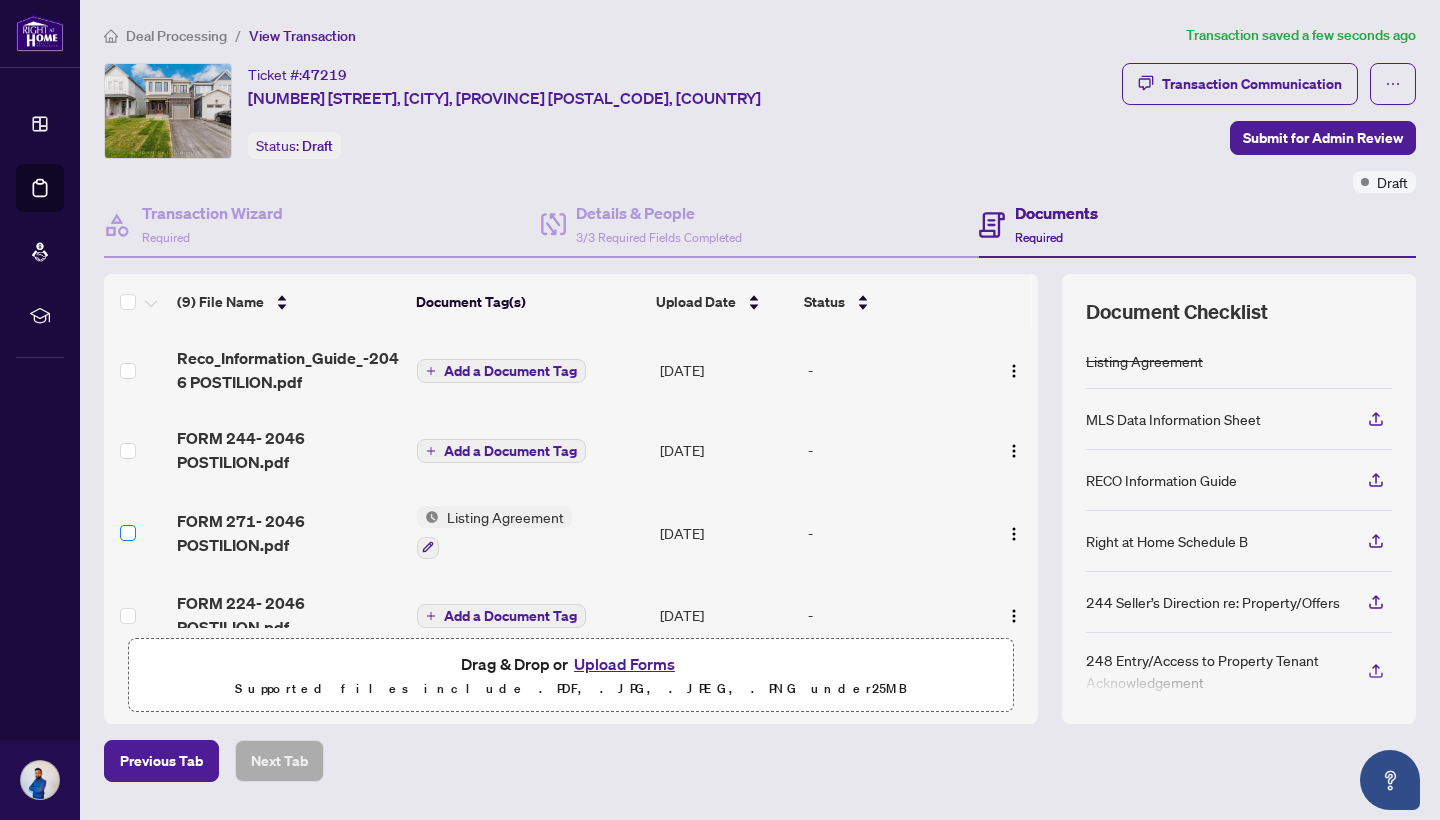 click at bounding box center (128, 533) 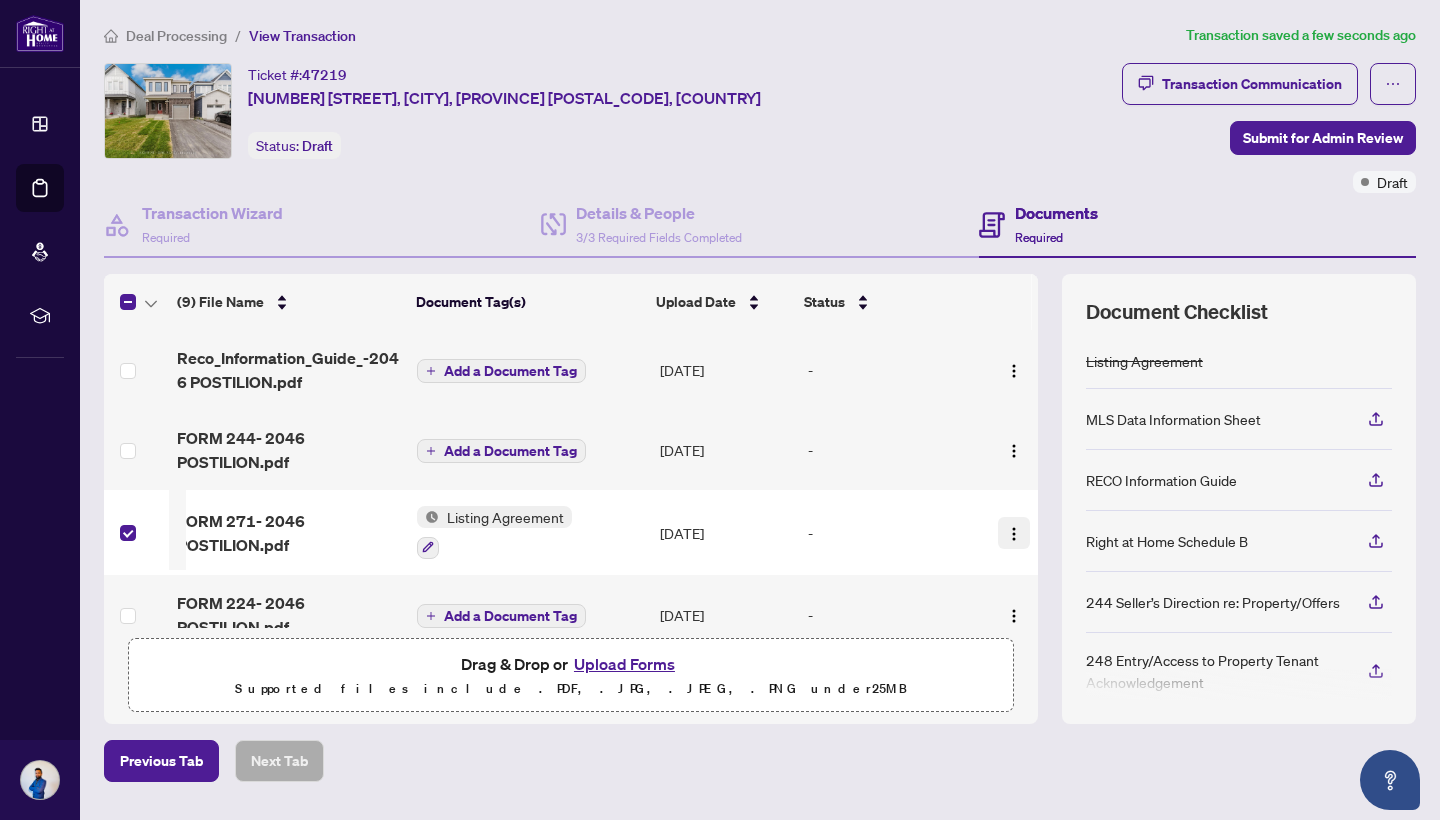 click at bounding box center [1014, 534] 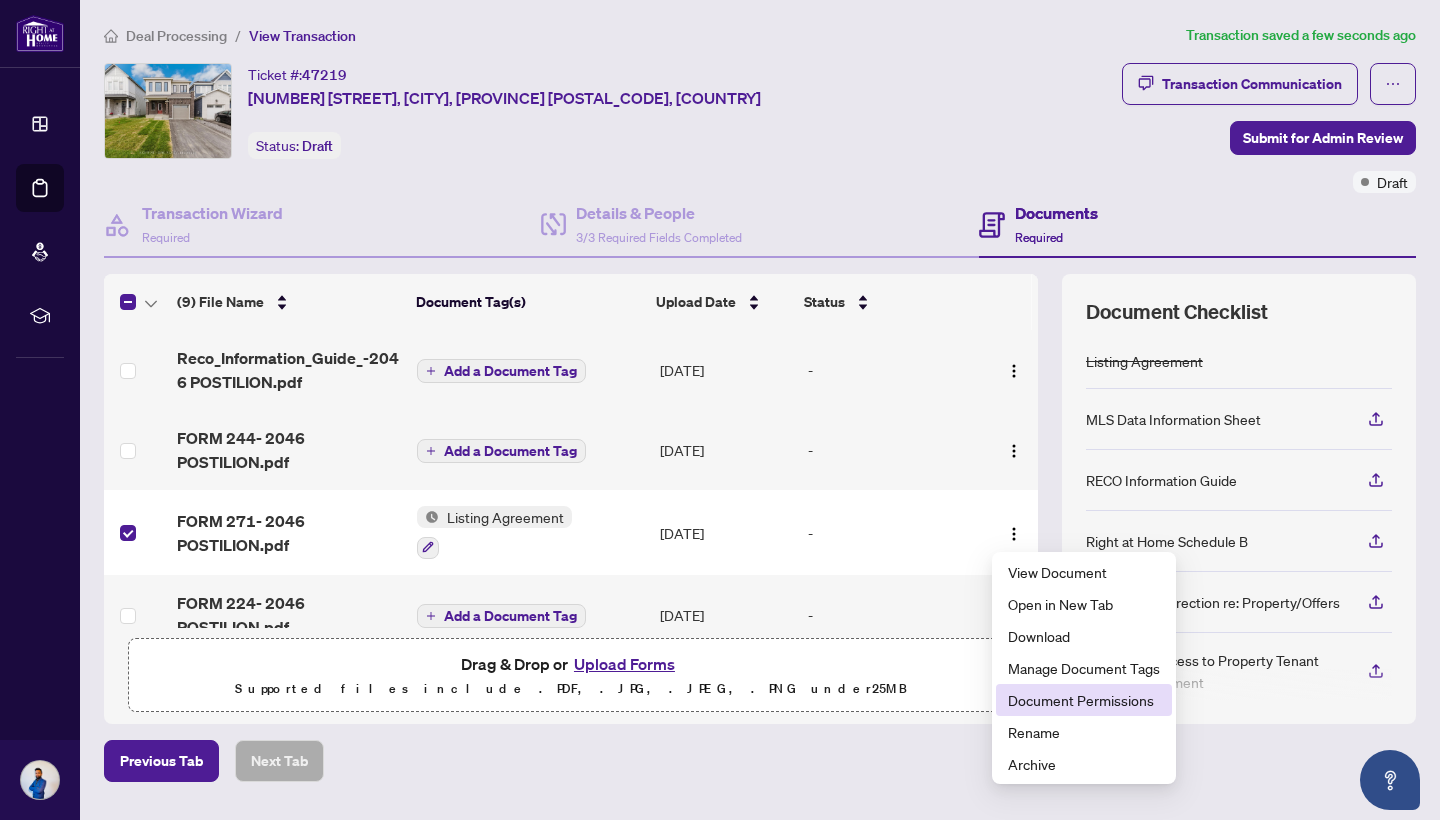 click on "Document Permissions" at bounding box center (1084, 700) 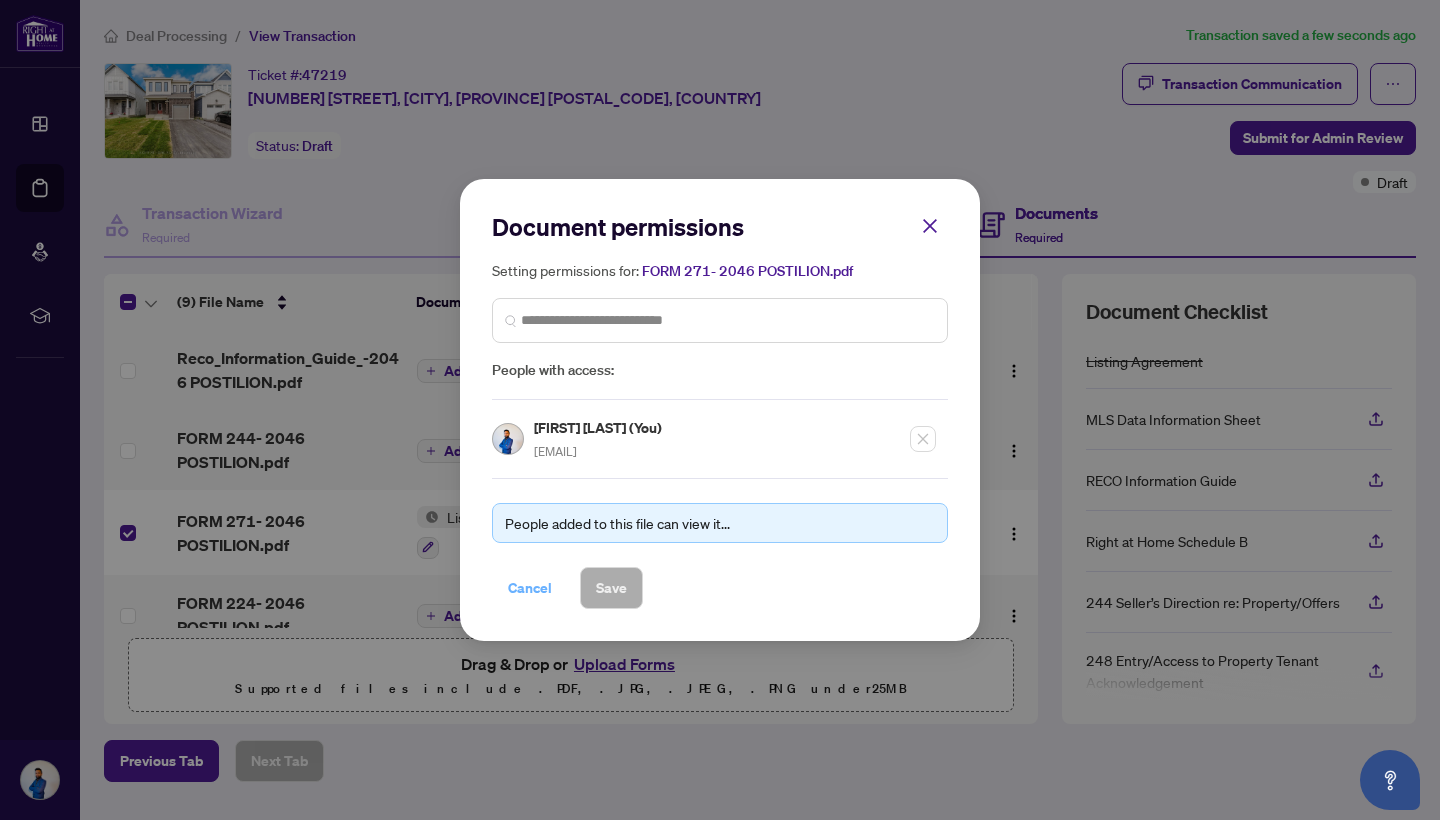click on "Cancel" at bounding box center [530, 588] 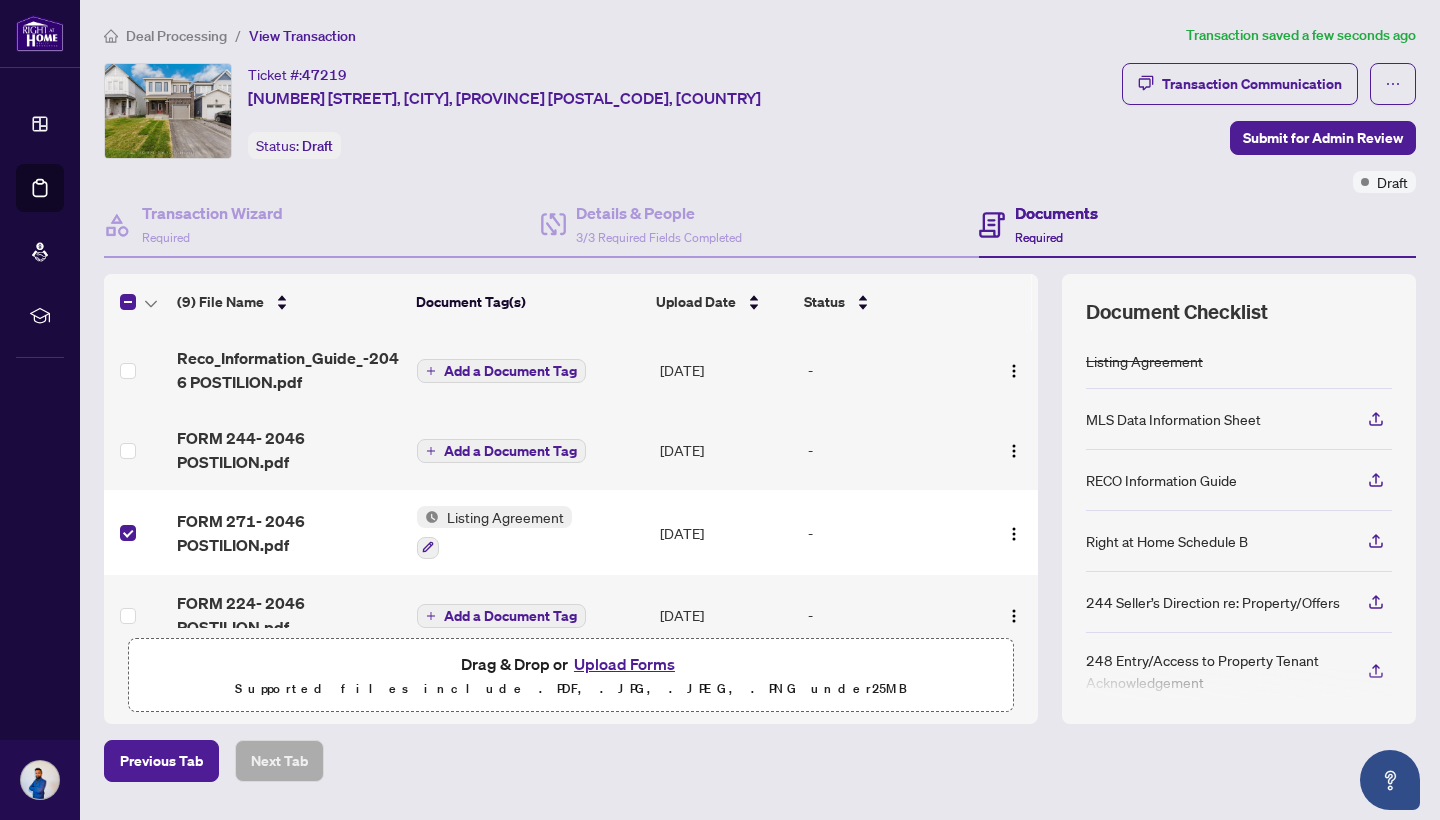 click on "Listing Agreement" at bounding box center (505, 517) 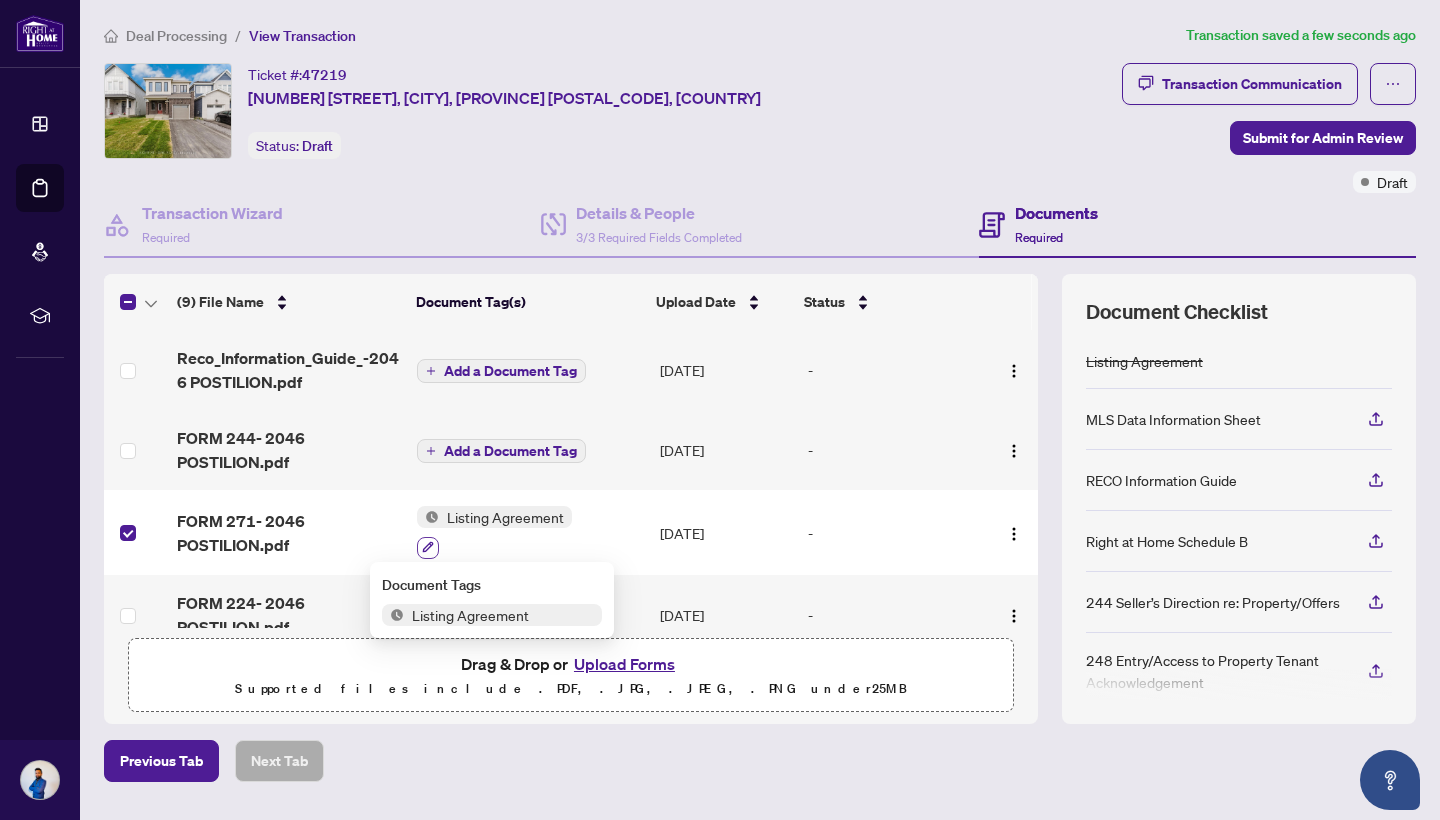 click 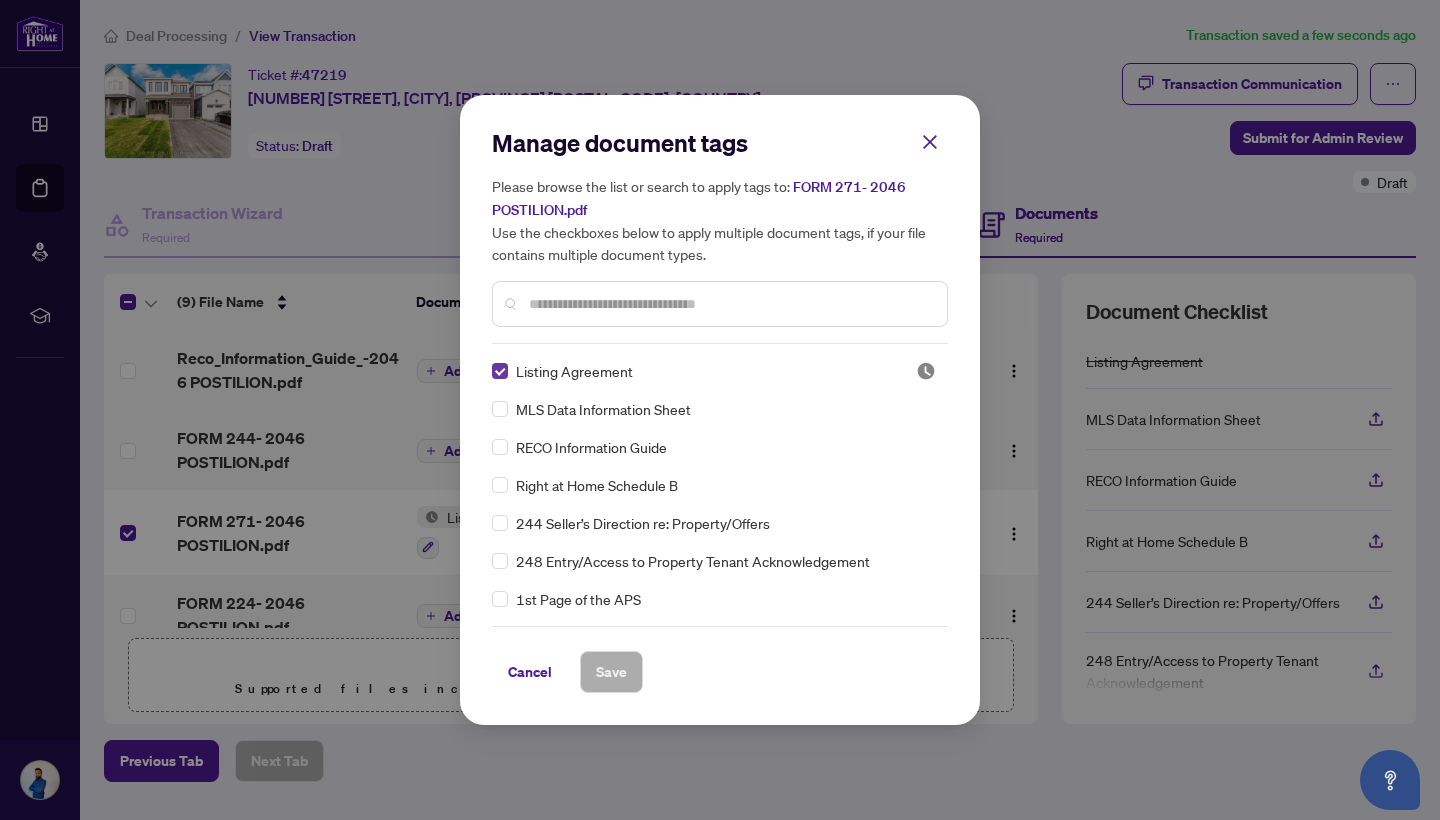 click at bounding box center (500, 371) 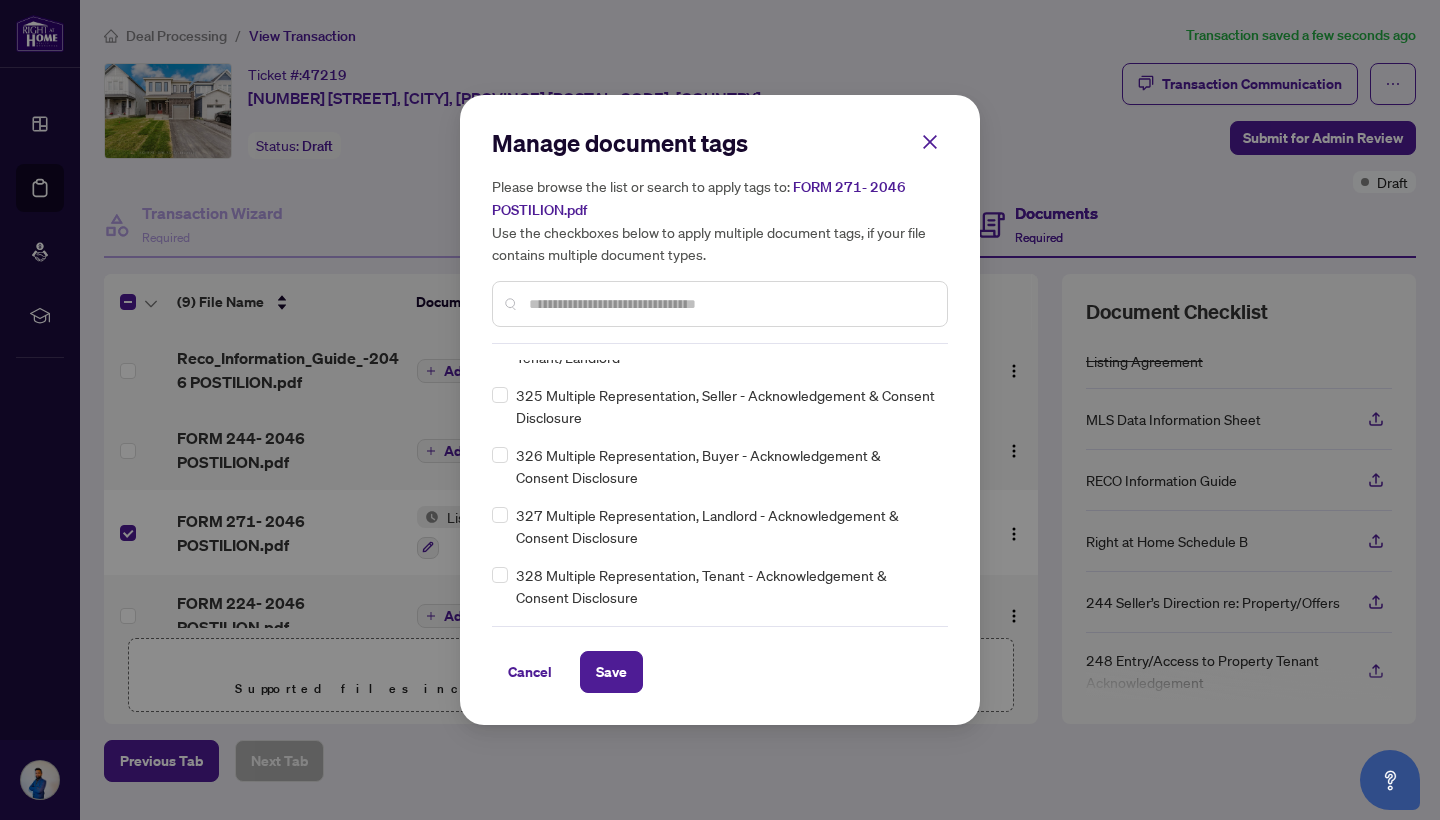scroll, scrollTop: 9006, scrollLeft: 0, axis: vertical 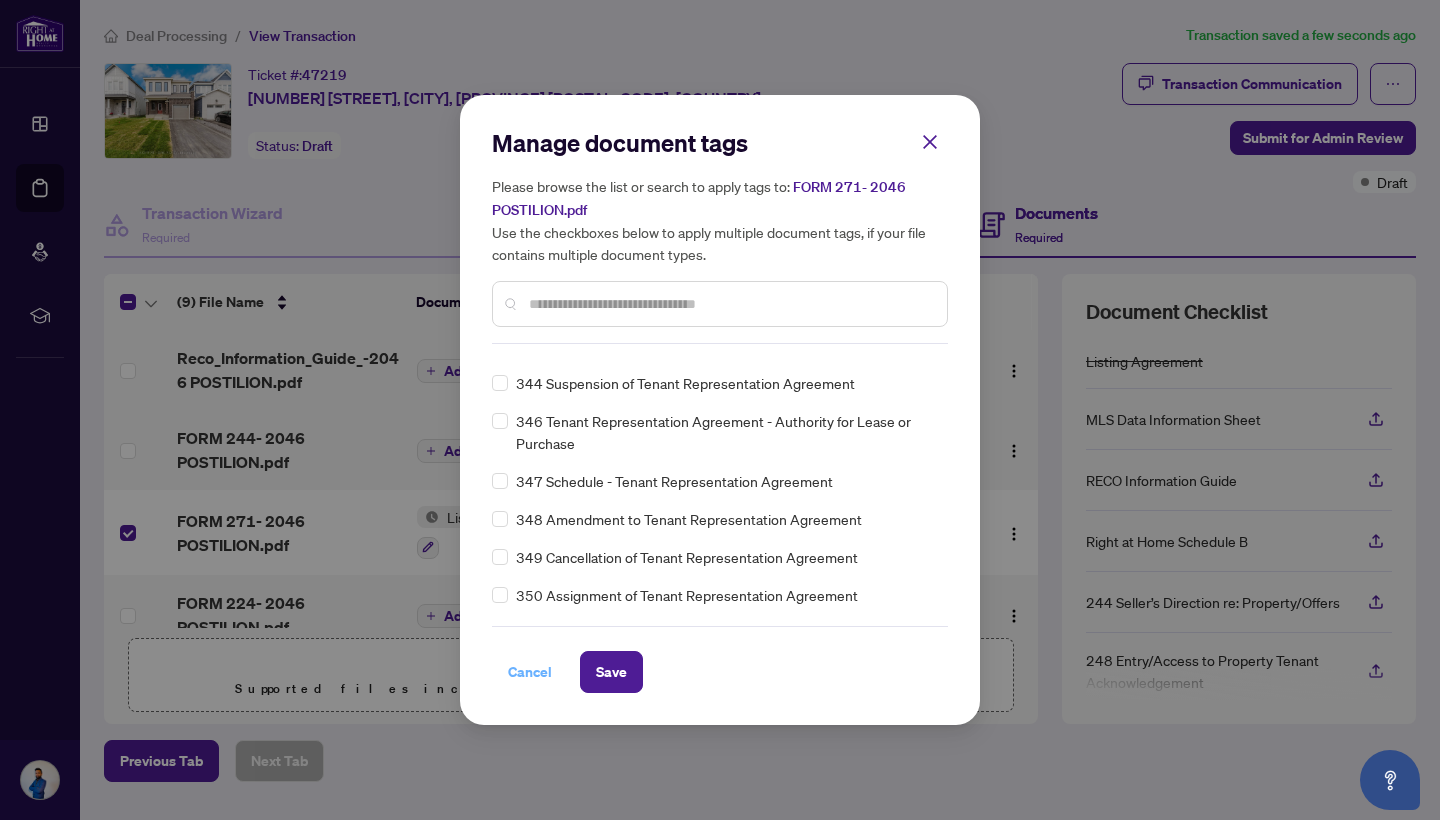 click on "Cancel" at bounding box center [530, 672] 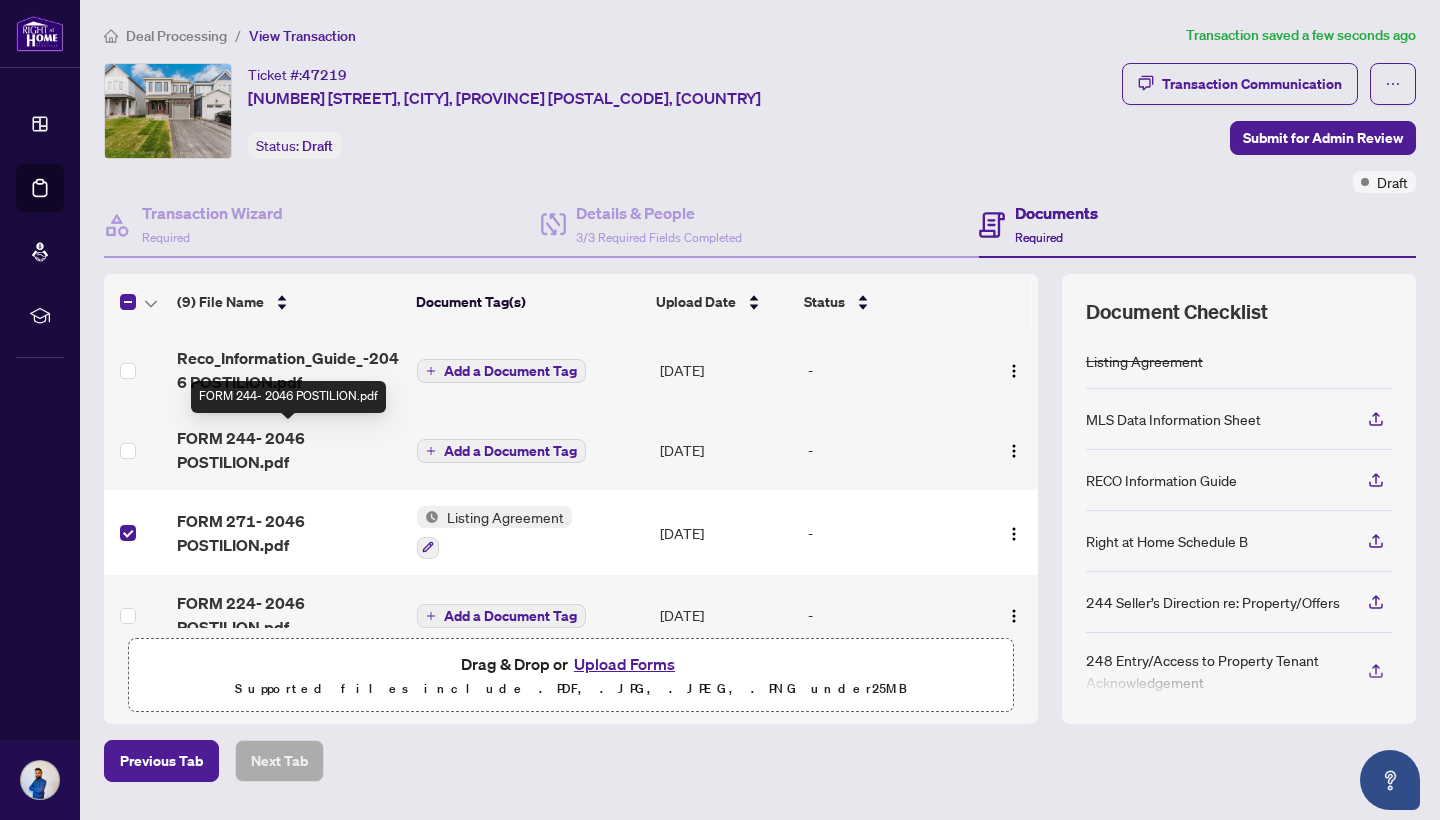 scroll, scrollTop: 69, scrollLeft: 0, axis: vertical 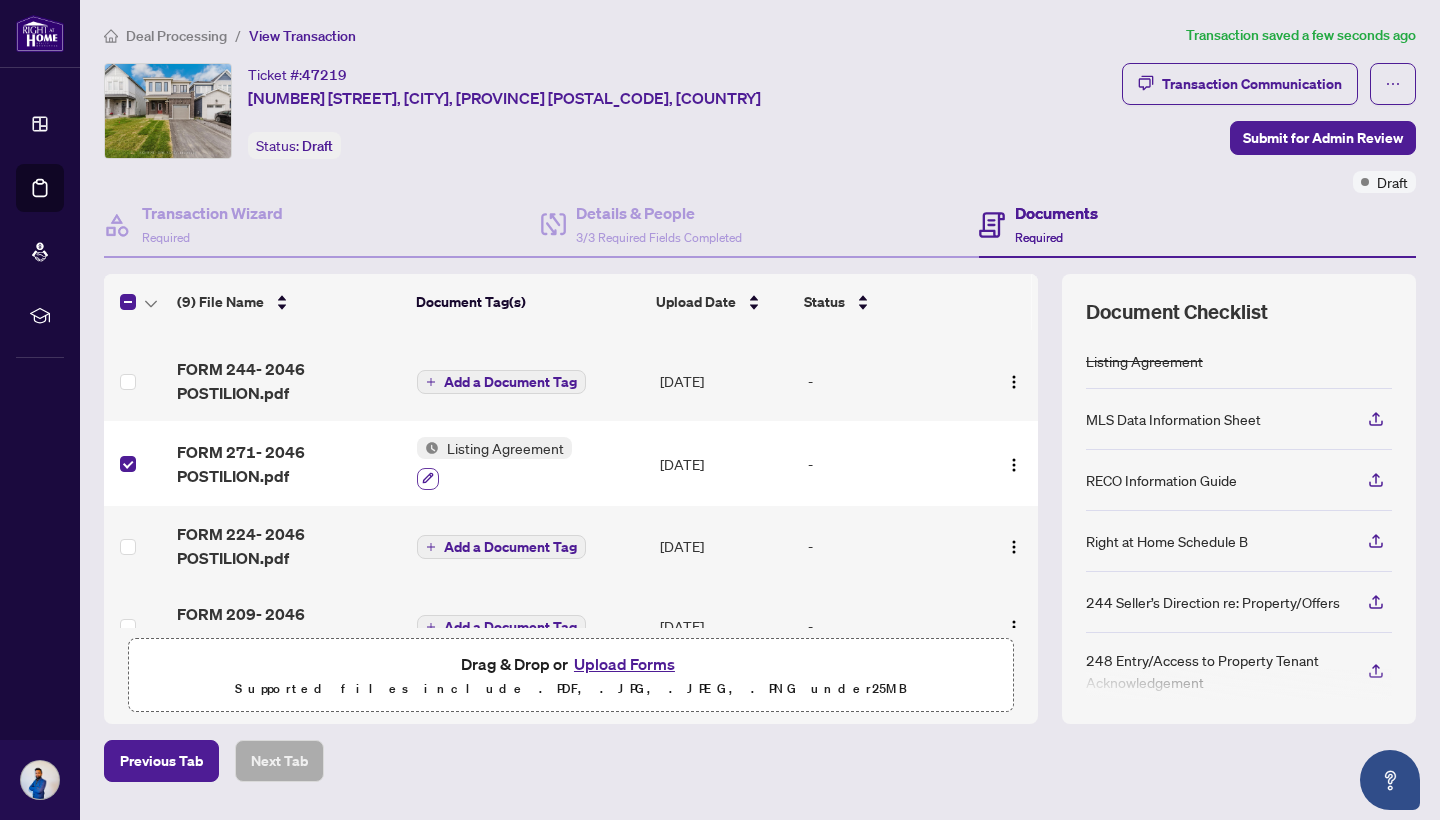 click 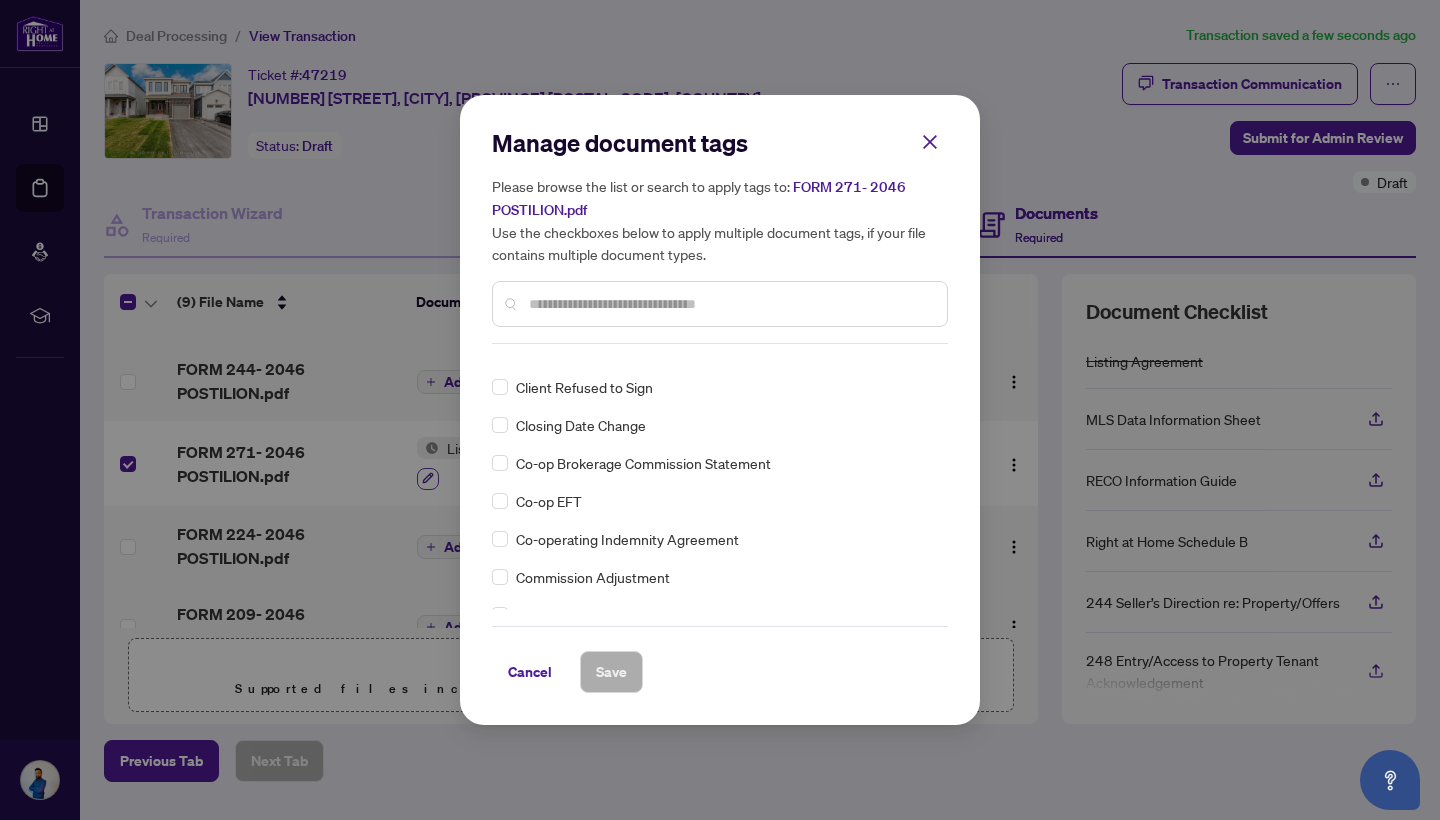 scroll, scrollTop: 0, scrollLeft: 0, axis: both 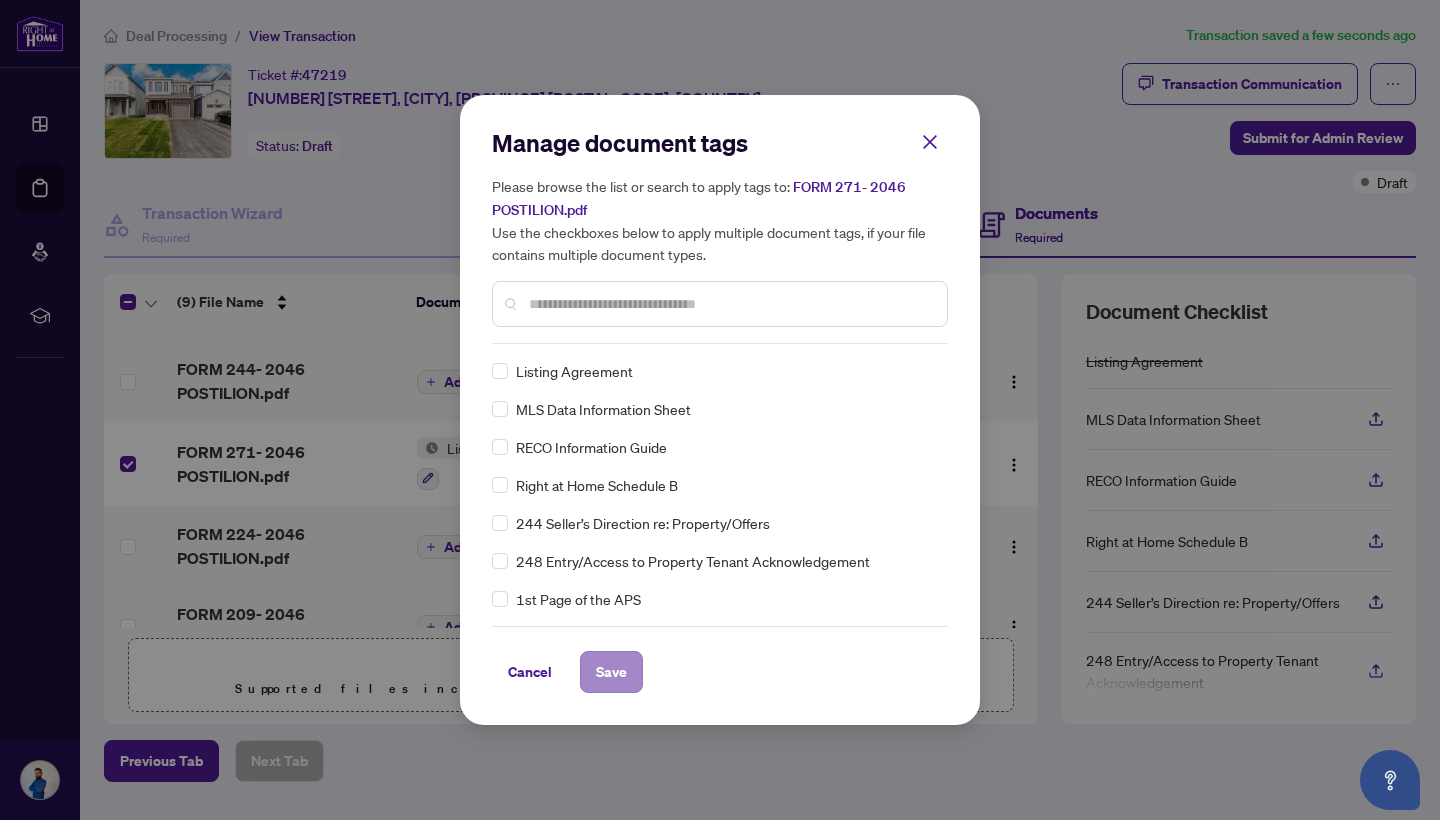 click on "Save" at bounding box center (611, 672) 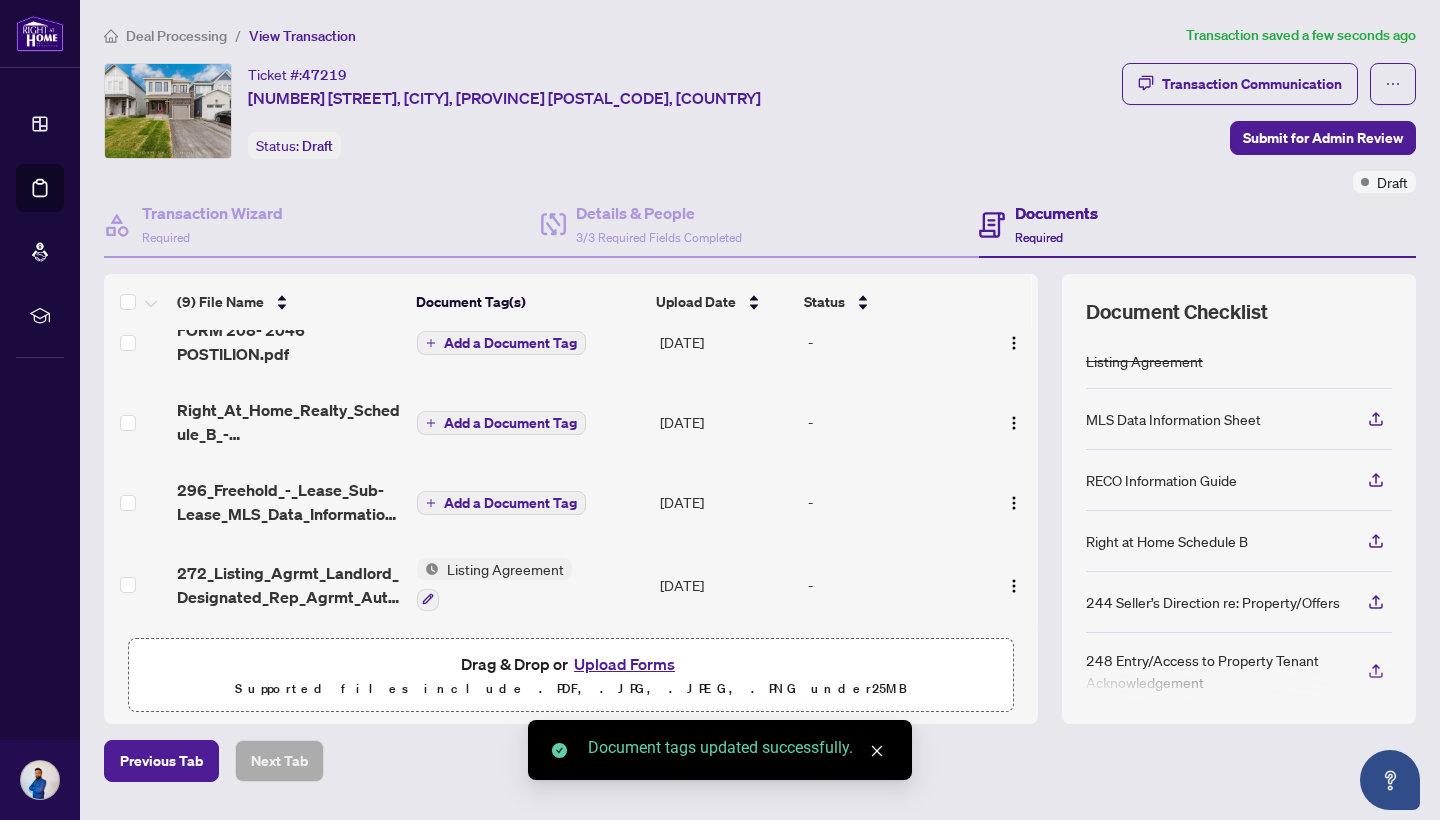 scroll, scrollTop: 434, scrollLeft: 0, axis: vertical 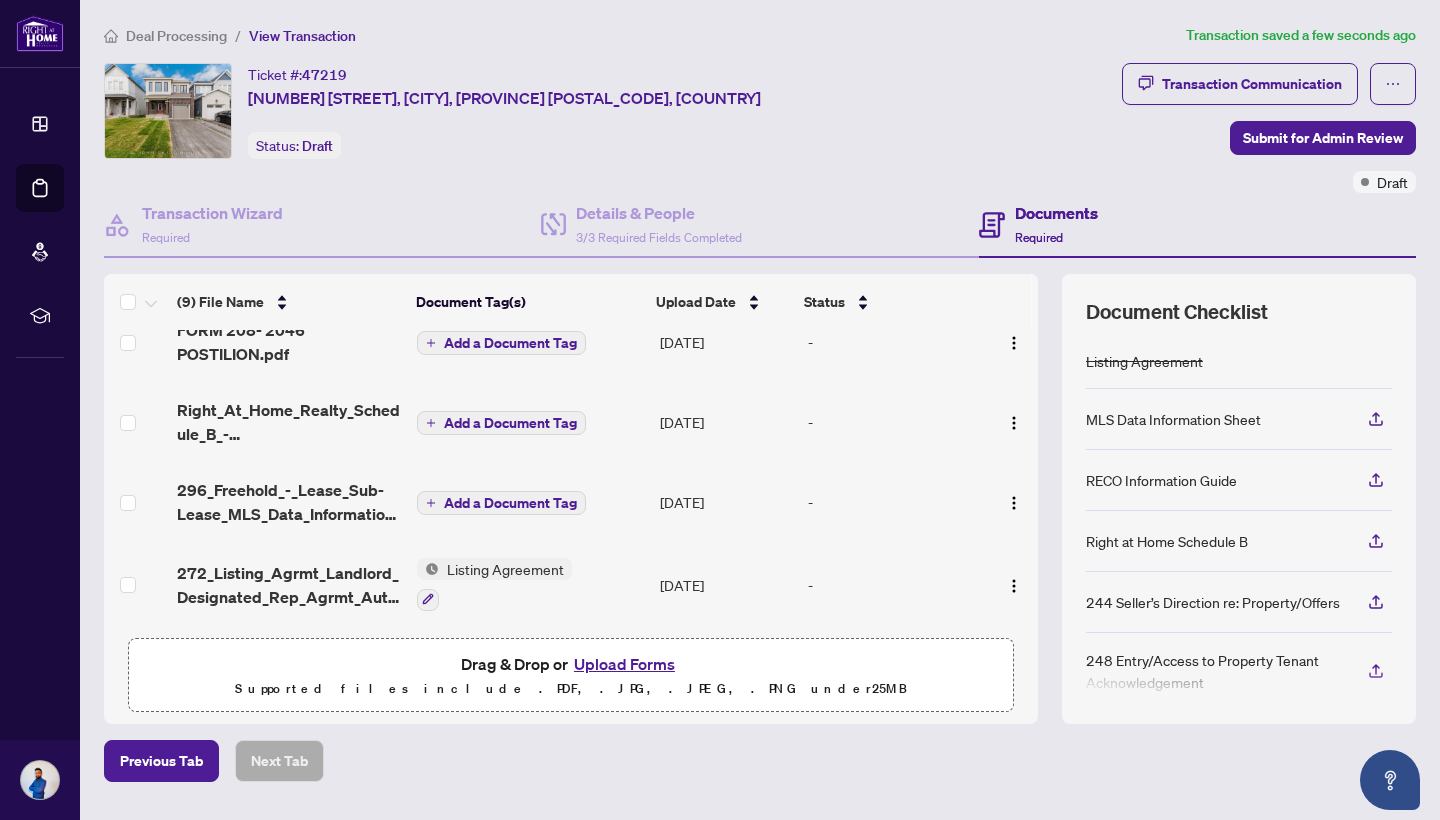 click on "Add a Document Tag" at bounding box center (510, 503) 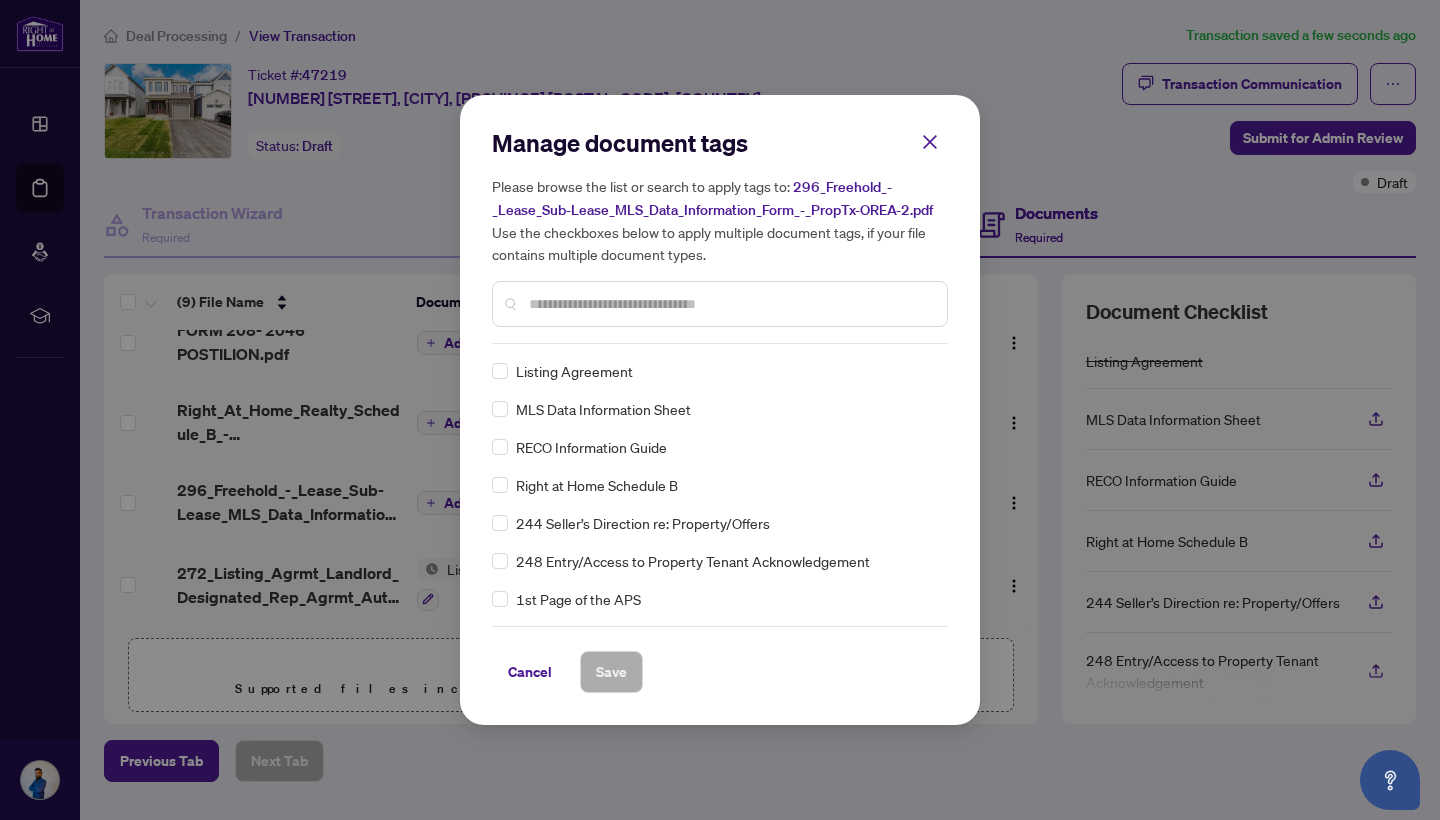 click at bounding box center (730, 304) 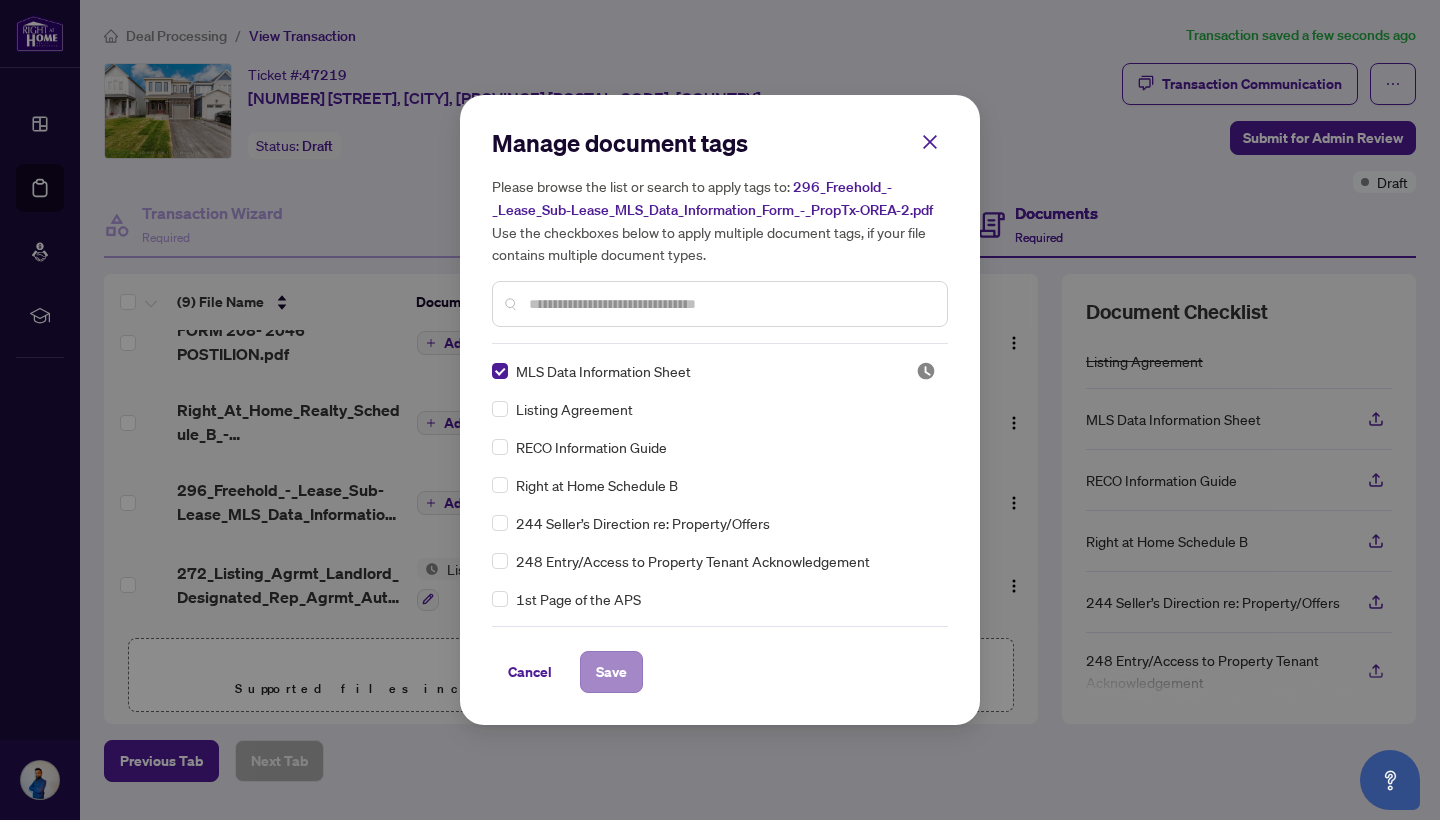click on "Save" at bounding box center [611, 672] 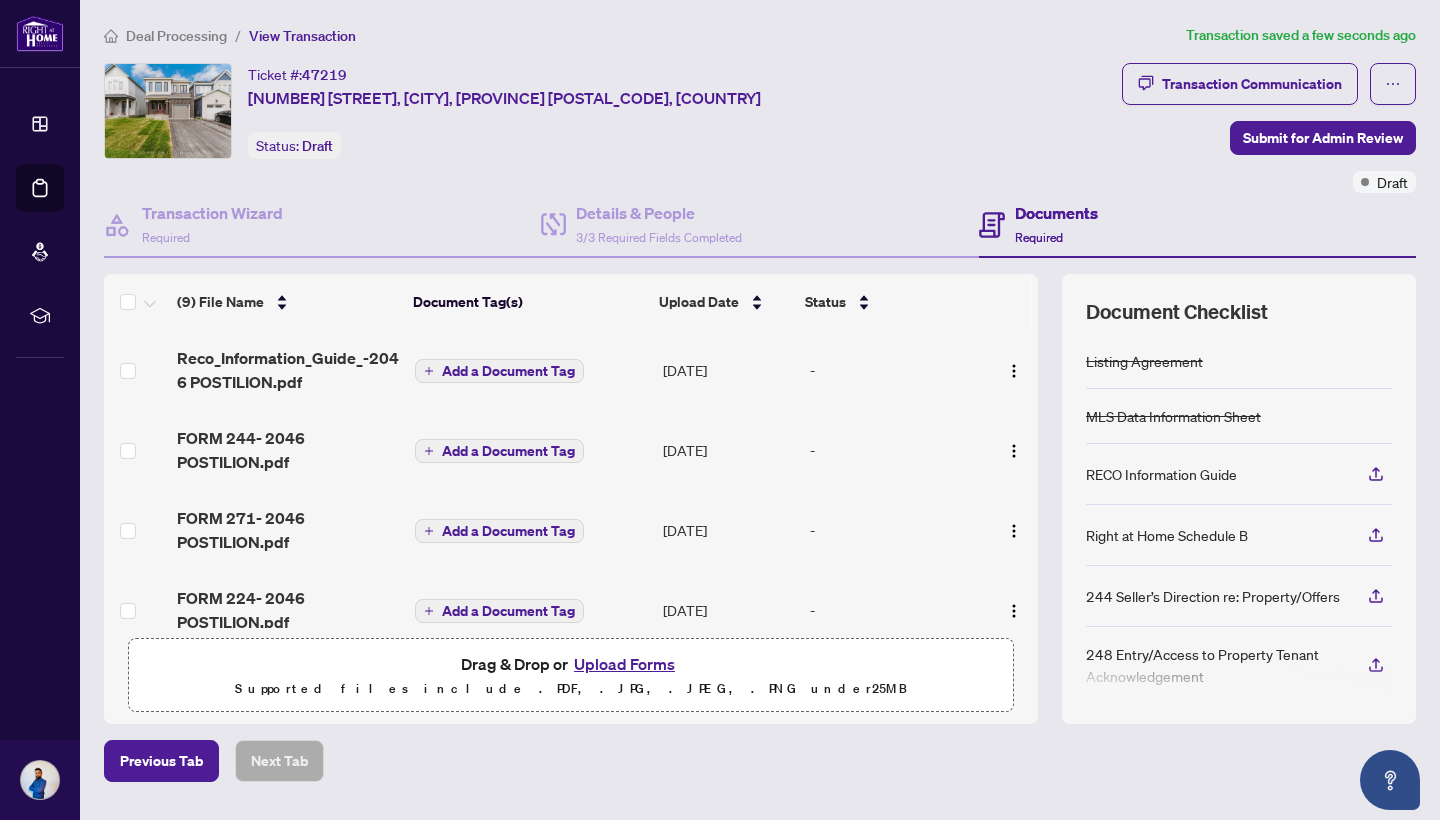 scroll, scrollTop: 0, scrollLeft: 0, axis: both 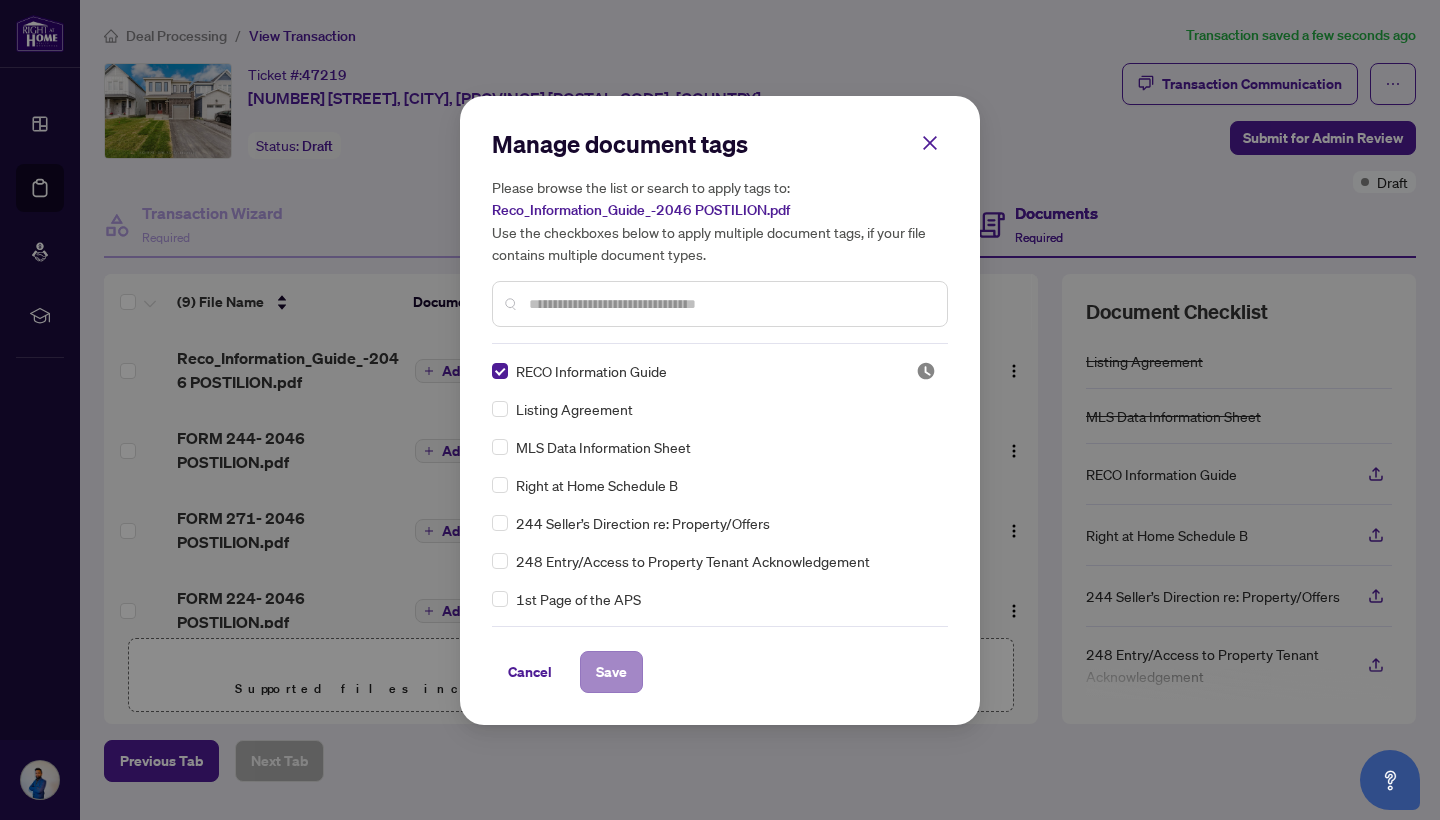 click on "Save" at bounding box center [611, 672] 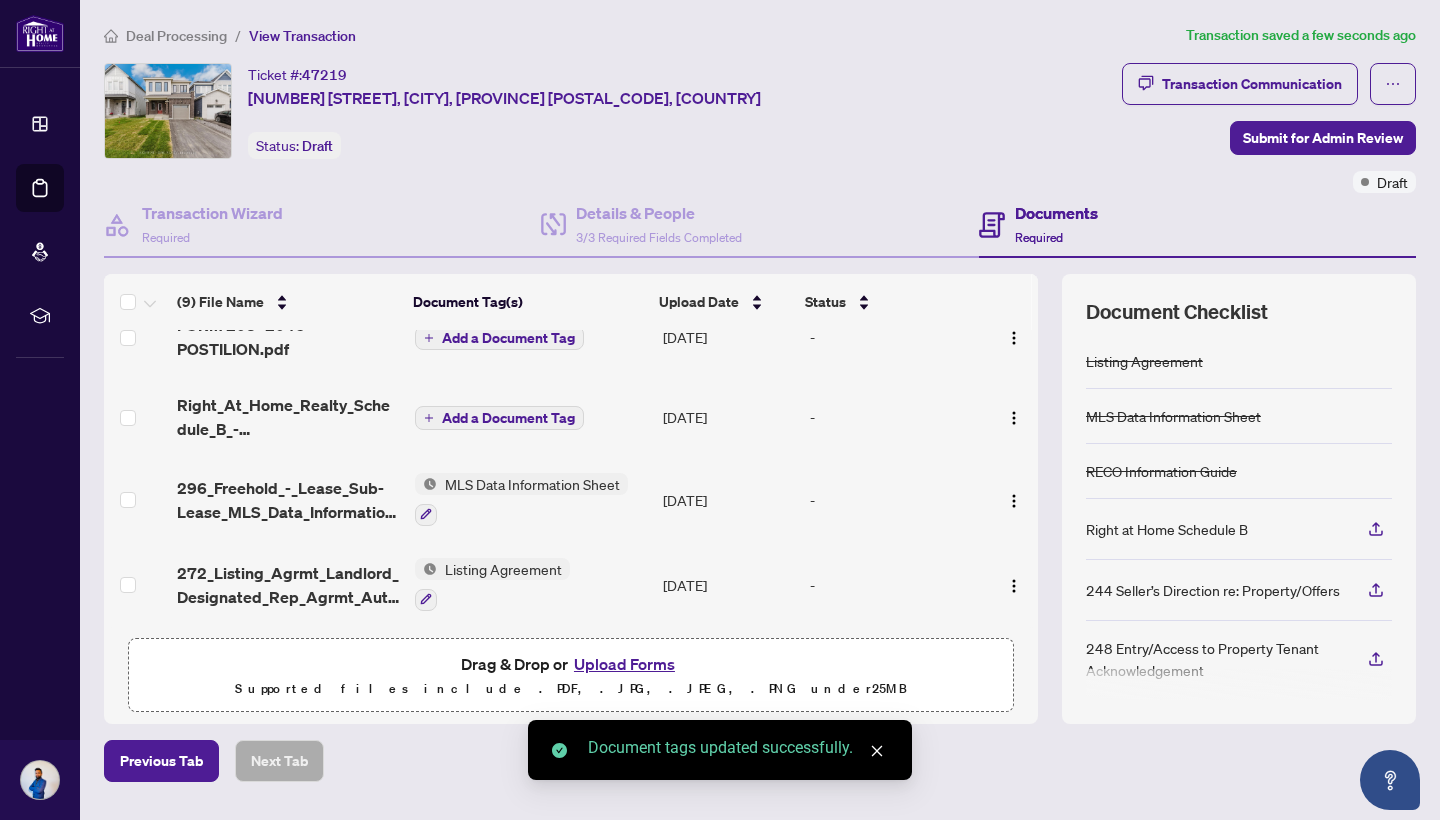 scroll, scrollTop: 444, scrollLeft: 0, axis: vertical 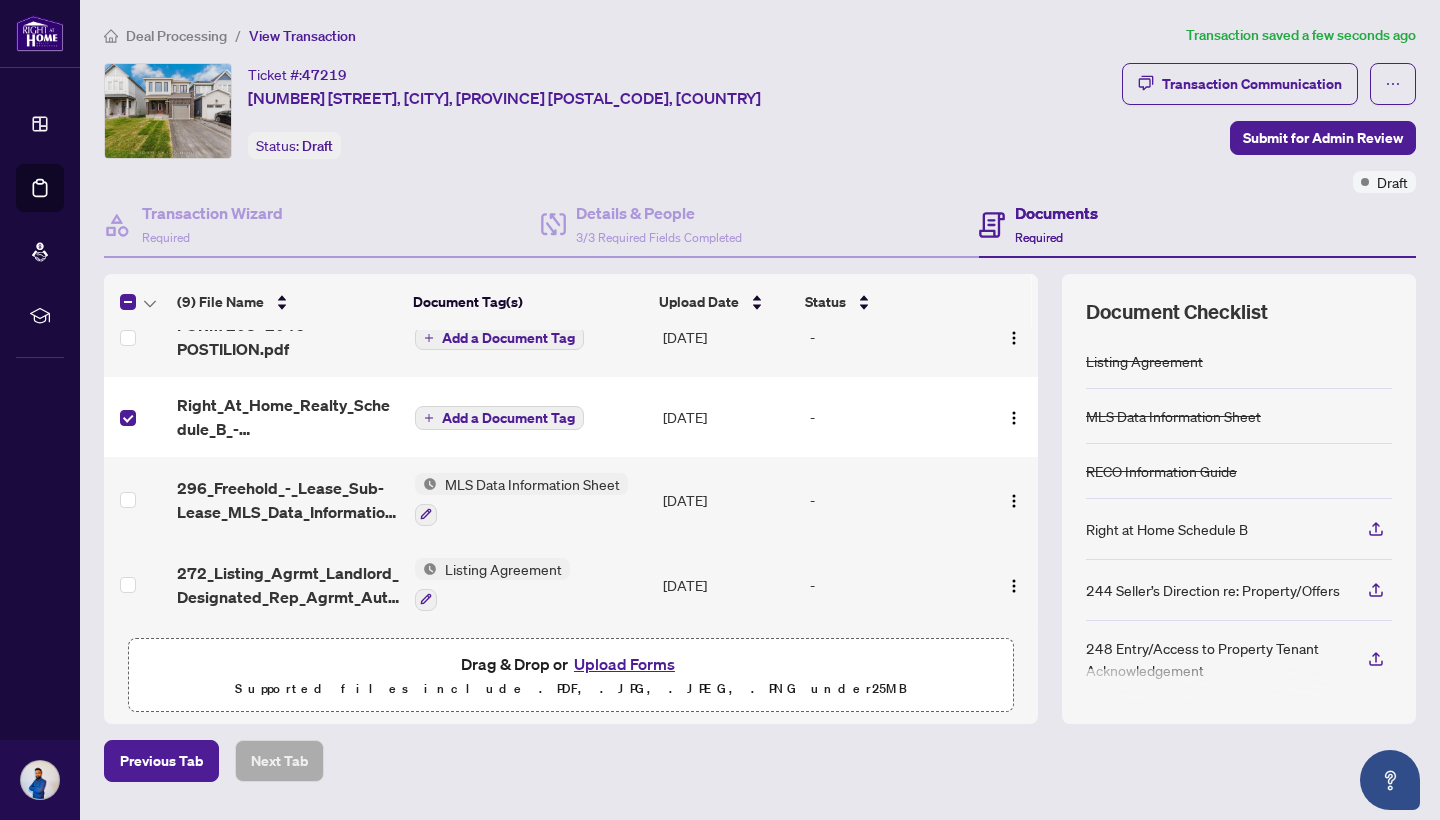 click on "Add a Document Tag" at bounding box center (508, 418) 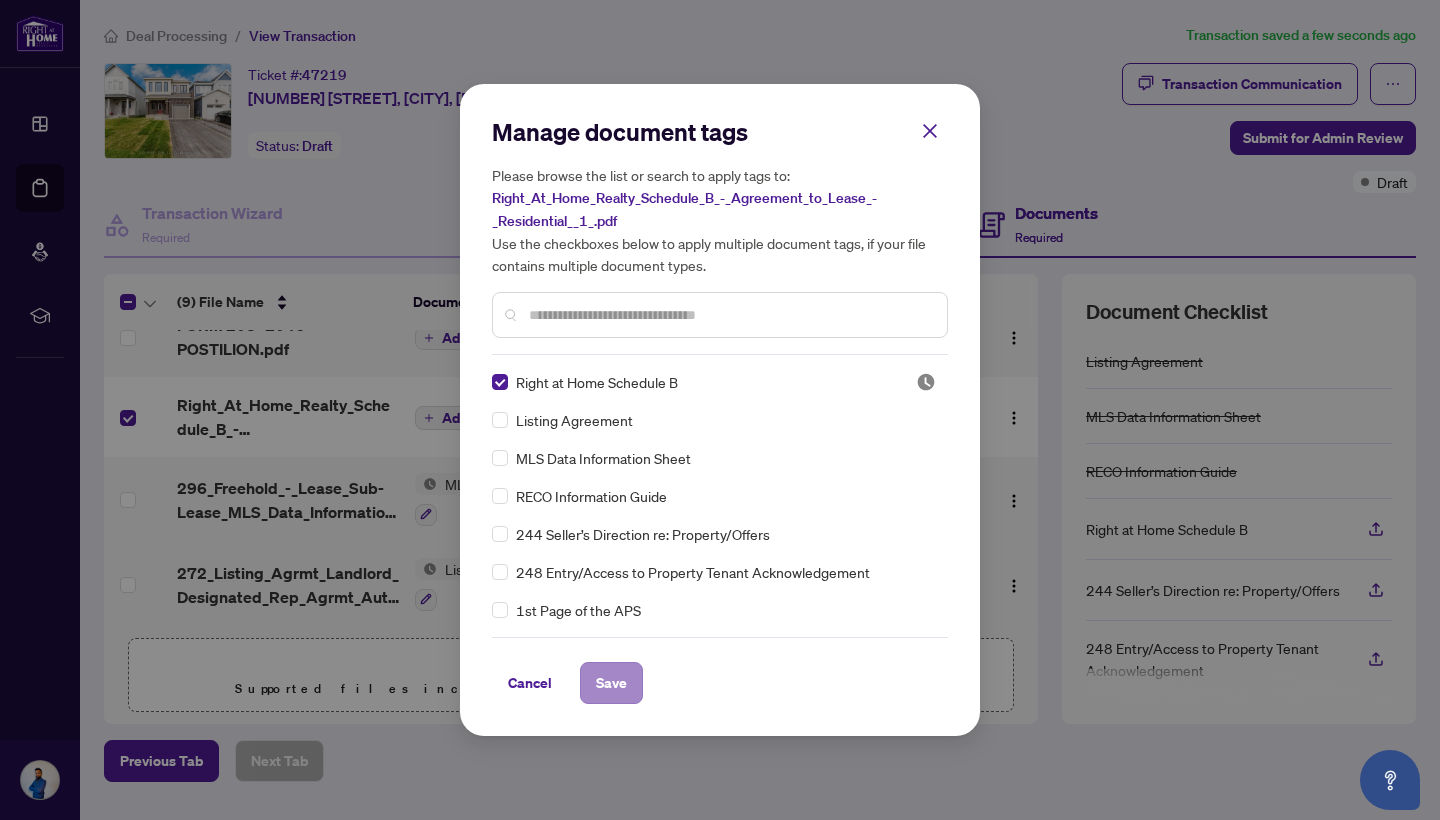click on "Save" at bounding box center (611, 683) 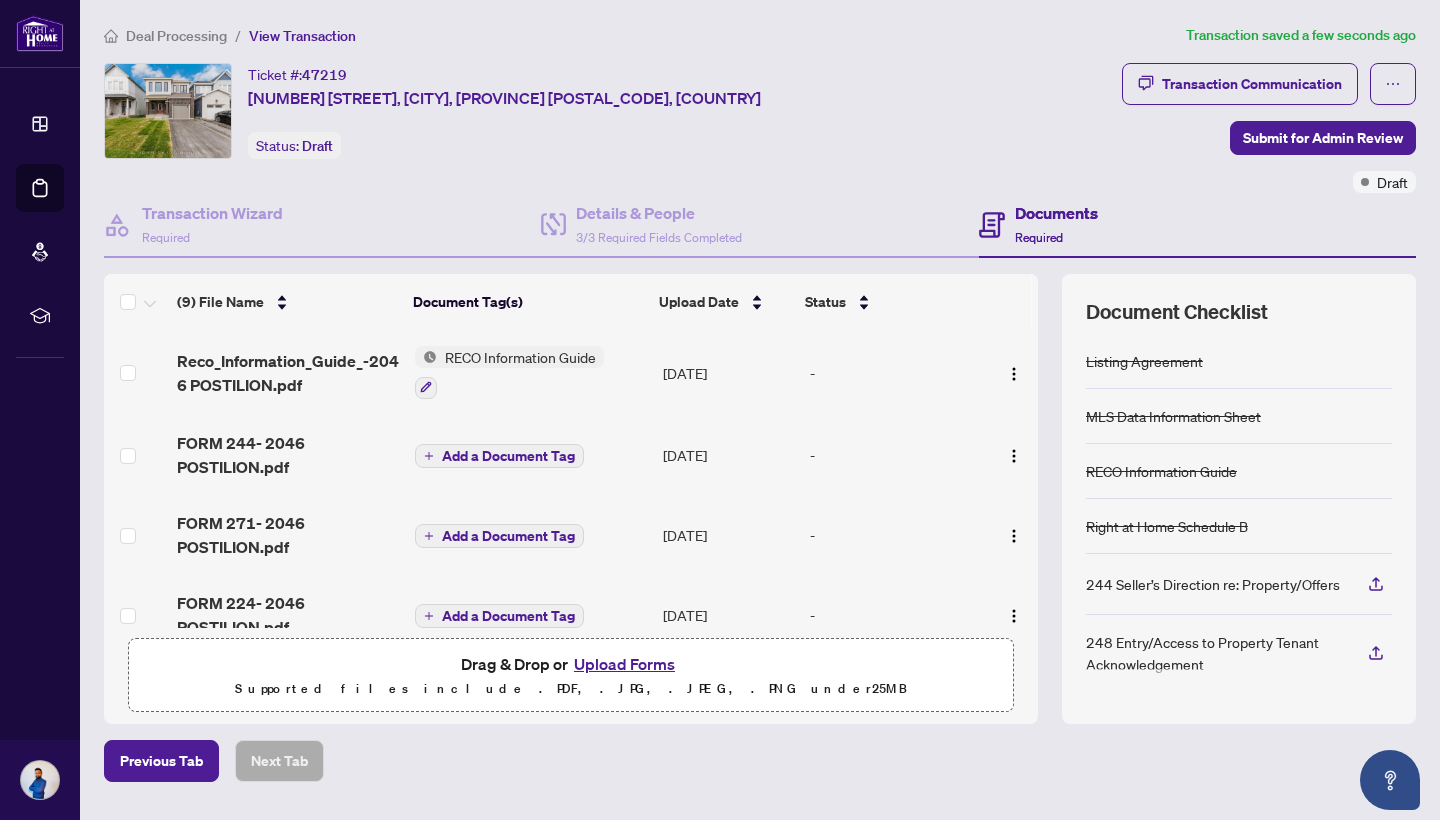 scroll, scrollTop: 0, scrollLeft: 0, axis: both 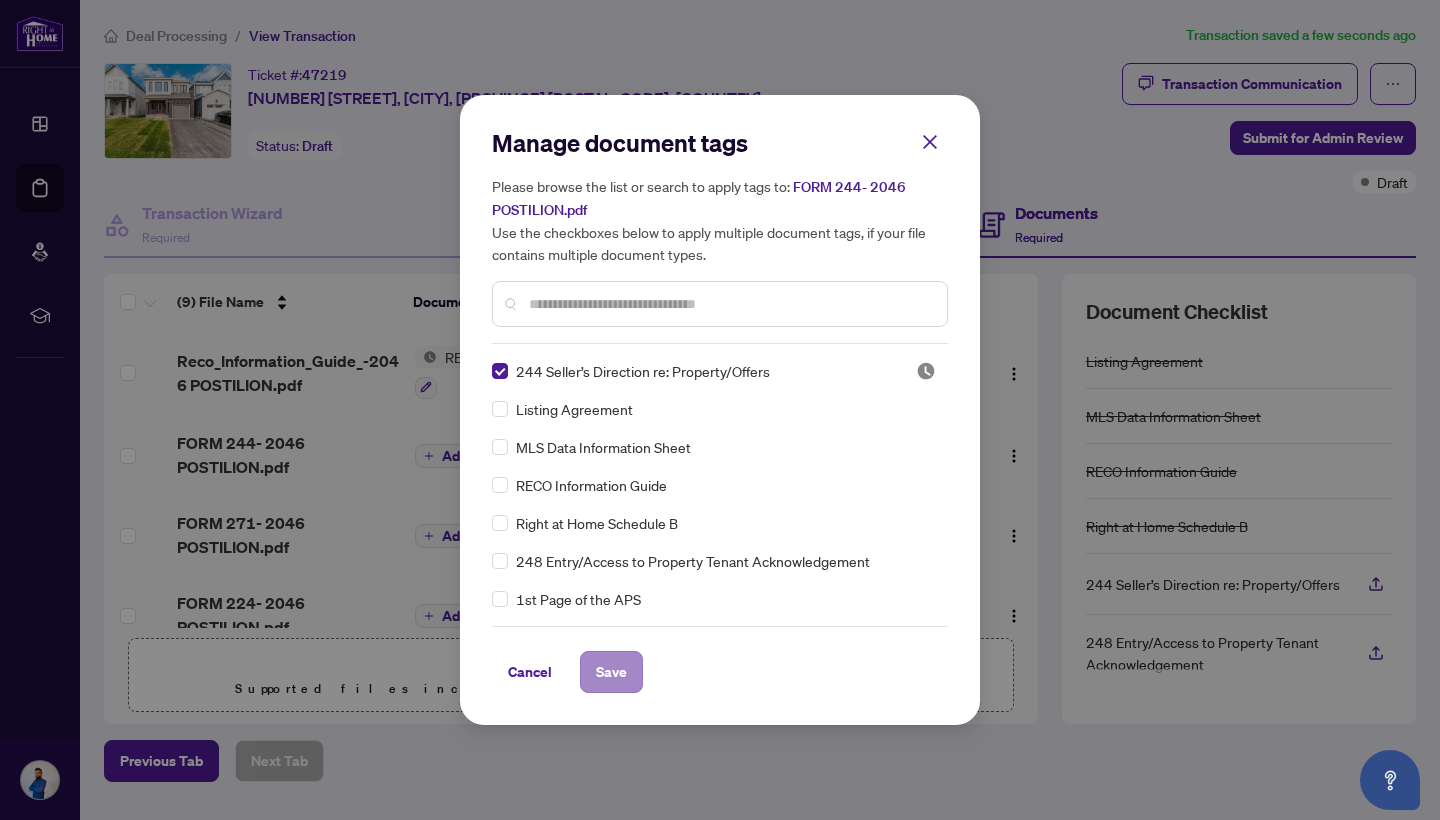 click on "Save" at bounding box center (611, 672) 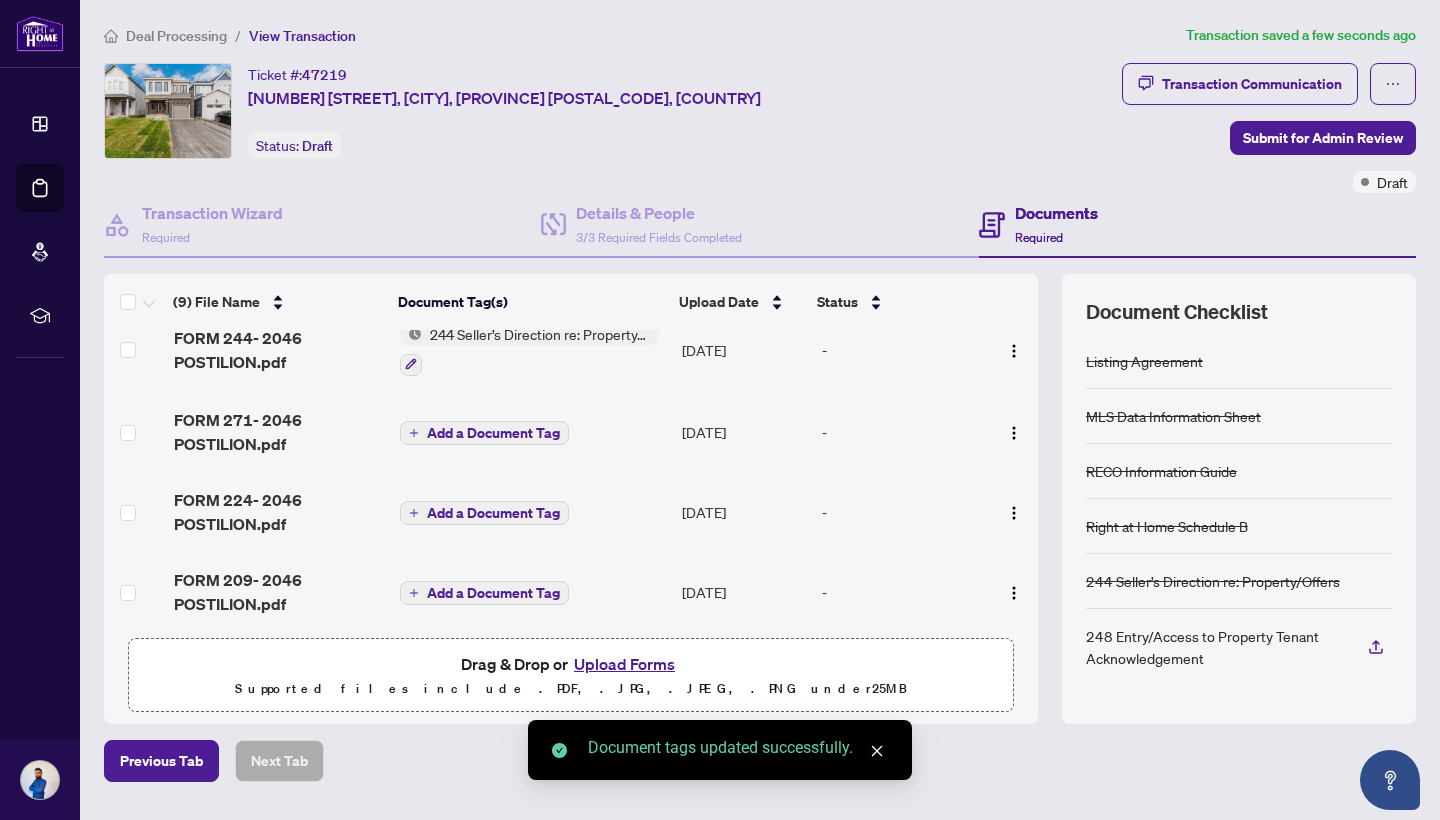 scroll, scrollTop: 133, scrollLeft: 0, axis: vertical 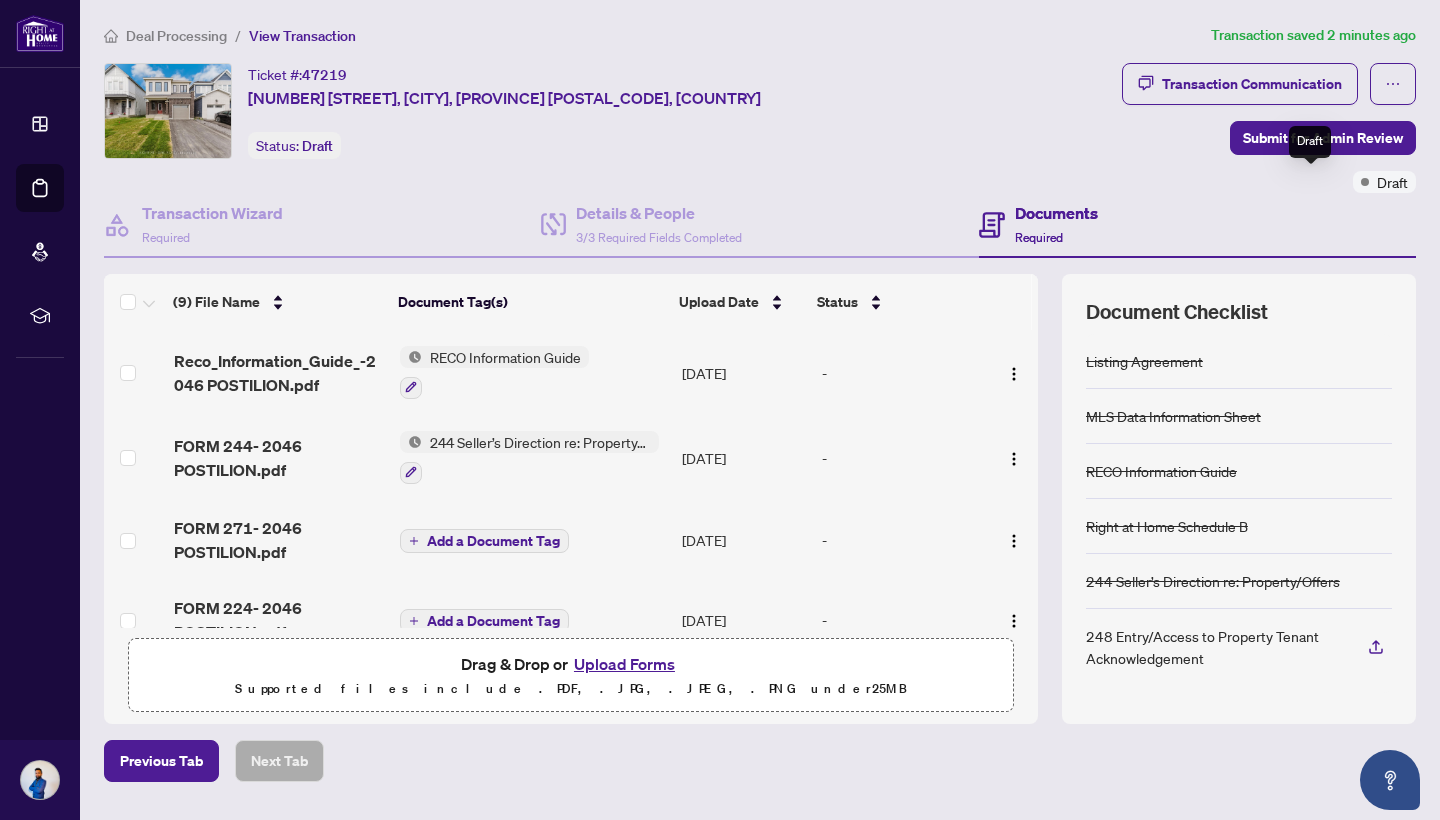 click on "Draft" at bounding box center [1310, 142] 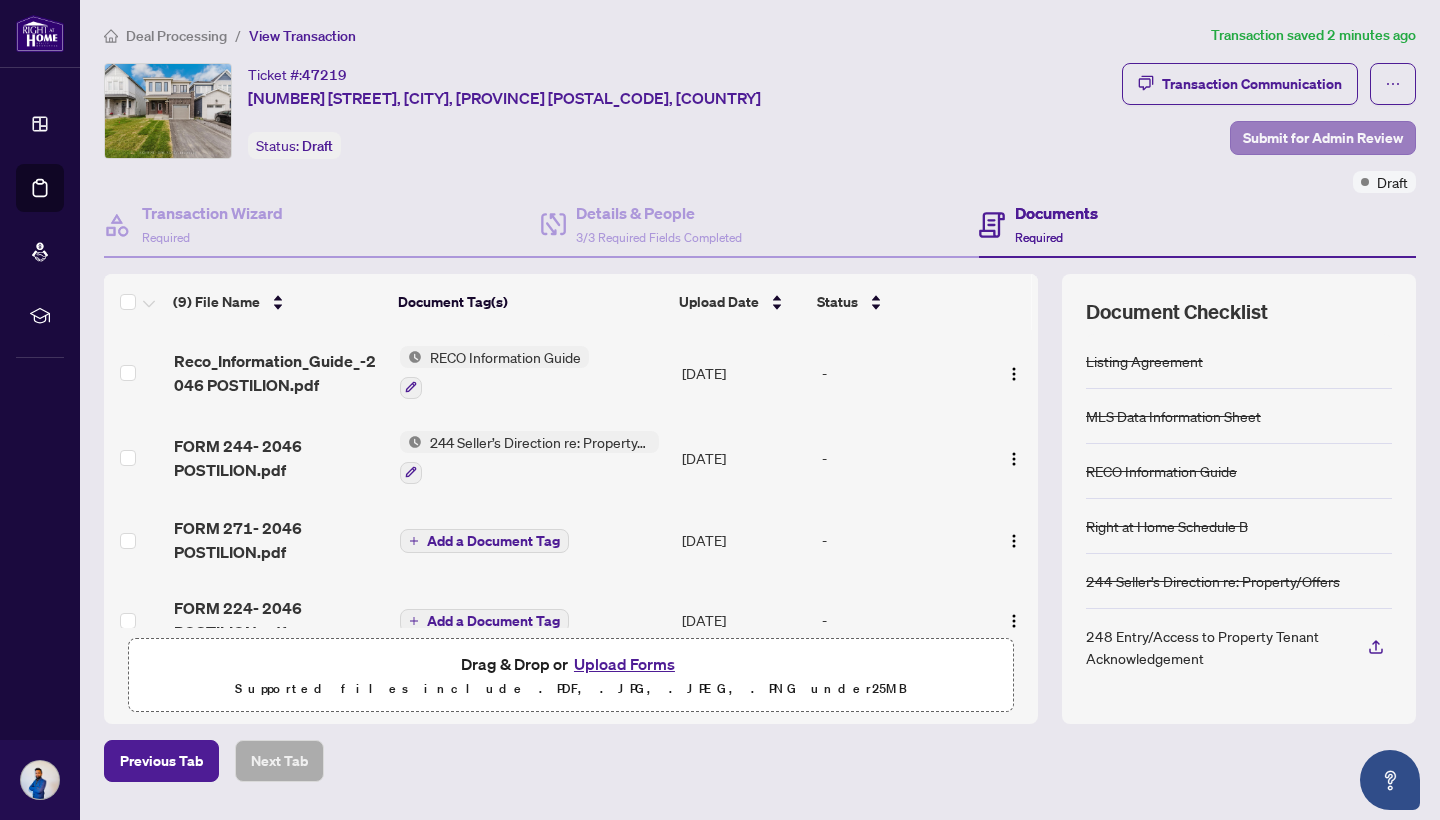 click on "Submit for Admin Review" at bounding box center [1323, 138] 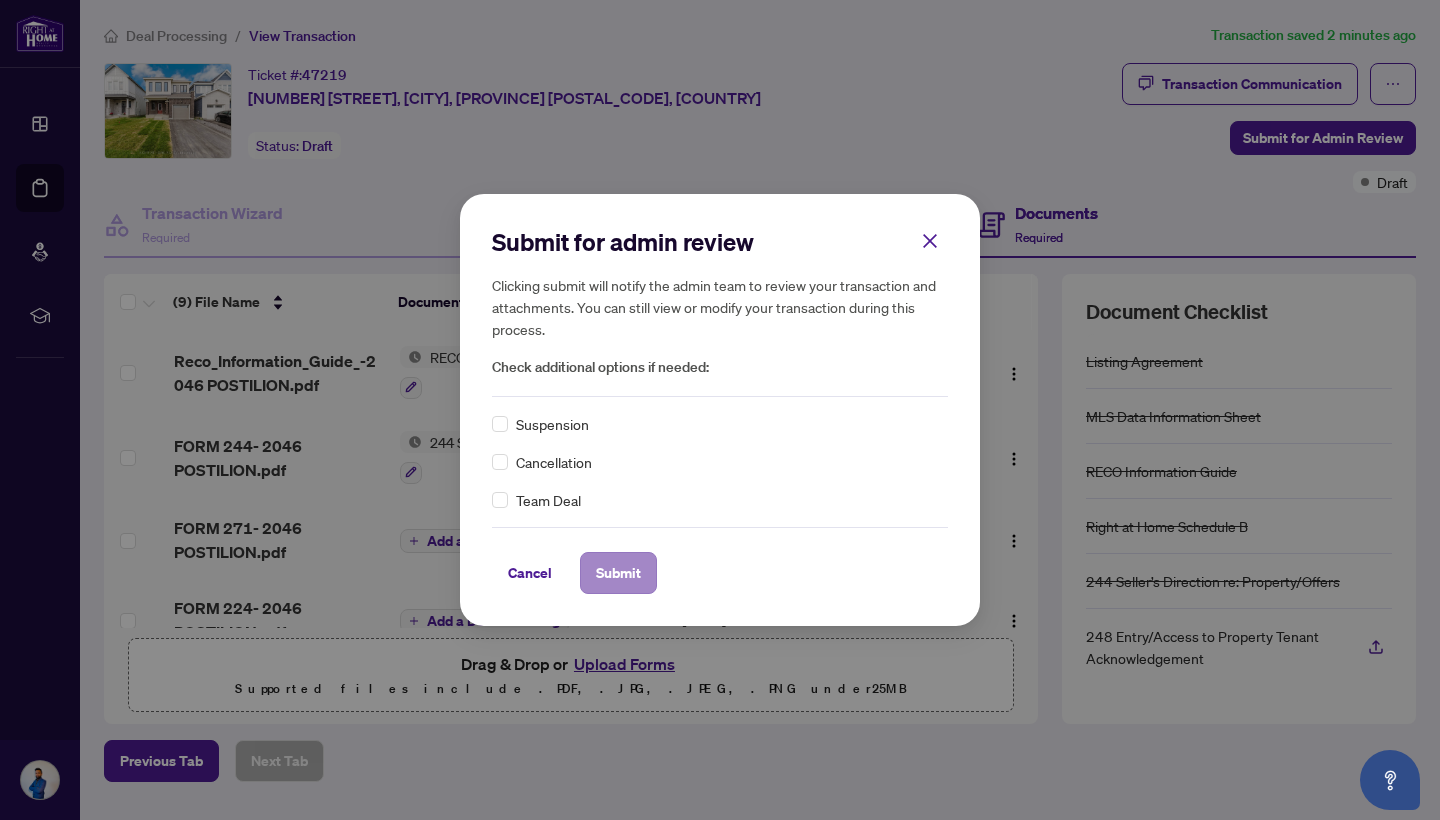 click on "Submit" at bounding box center [618, 573] 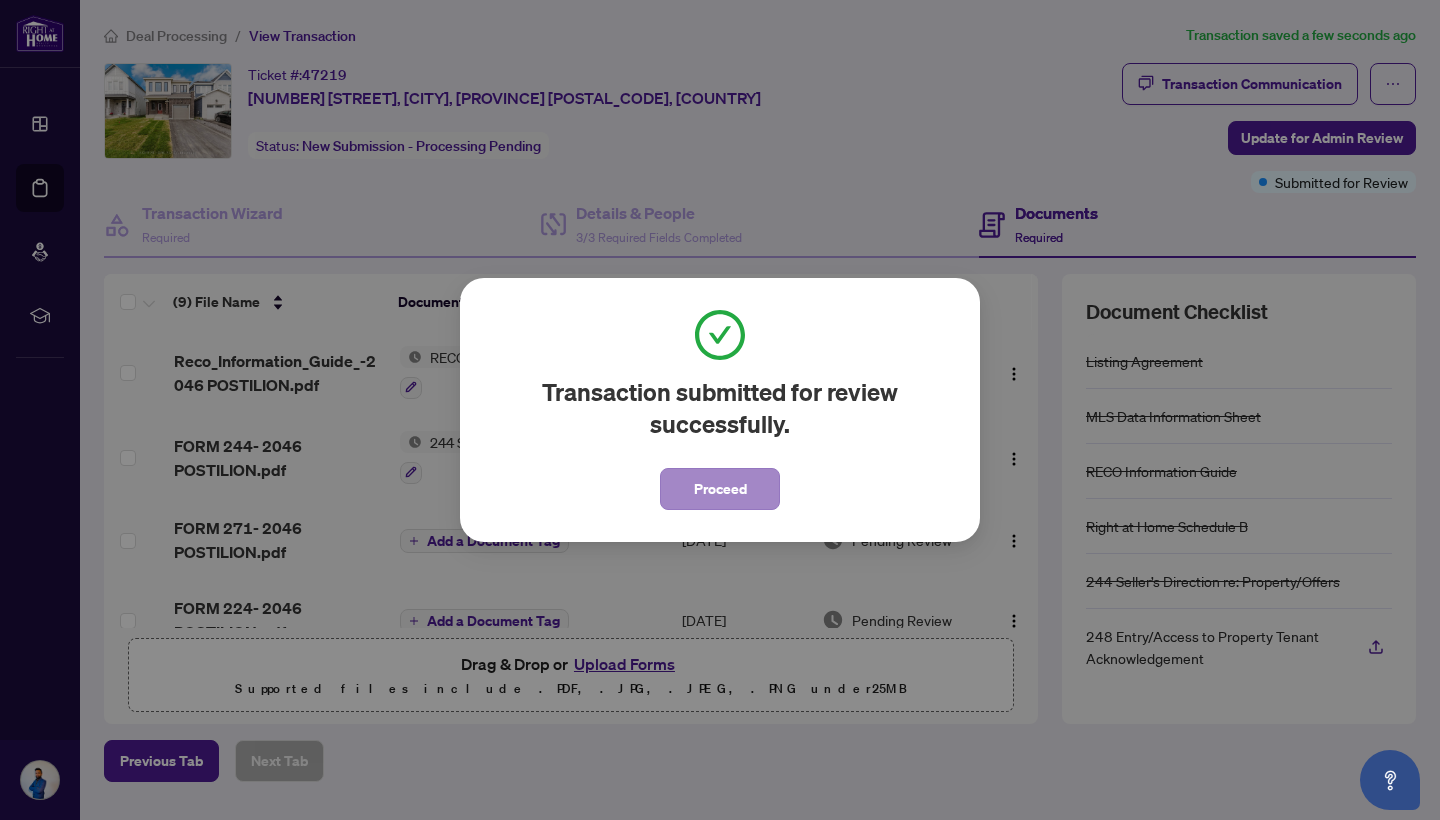 click on "Proceed" at bounding box center [720, 489] 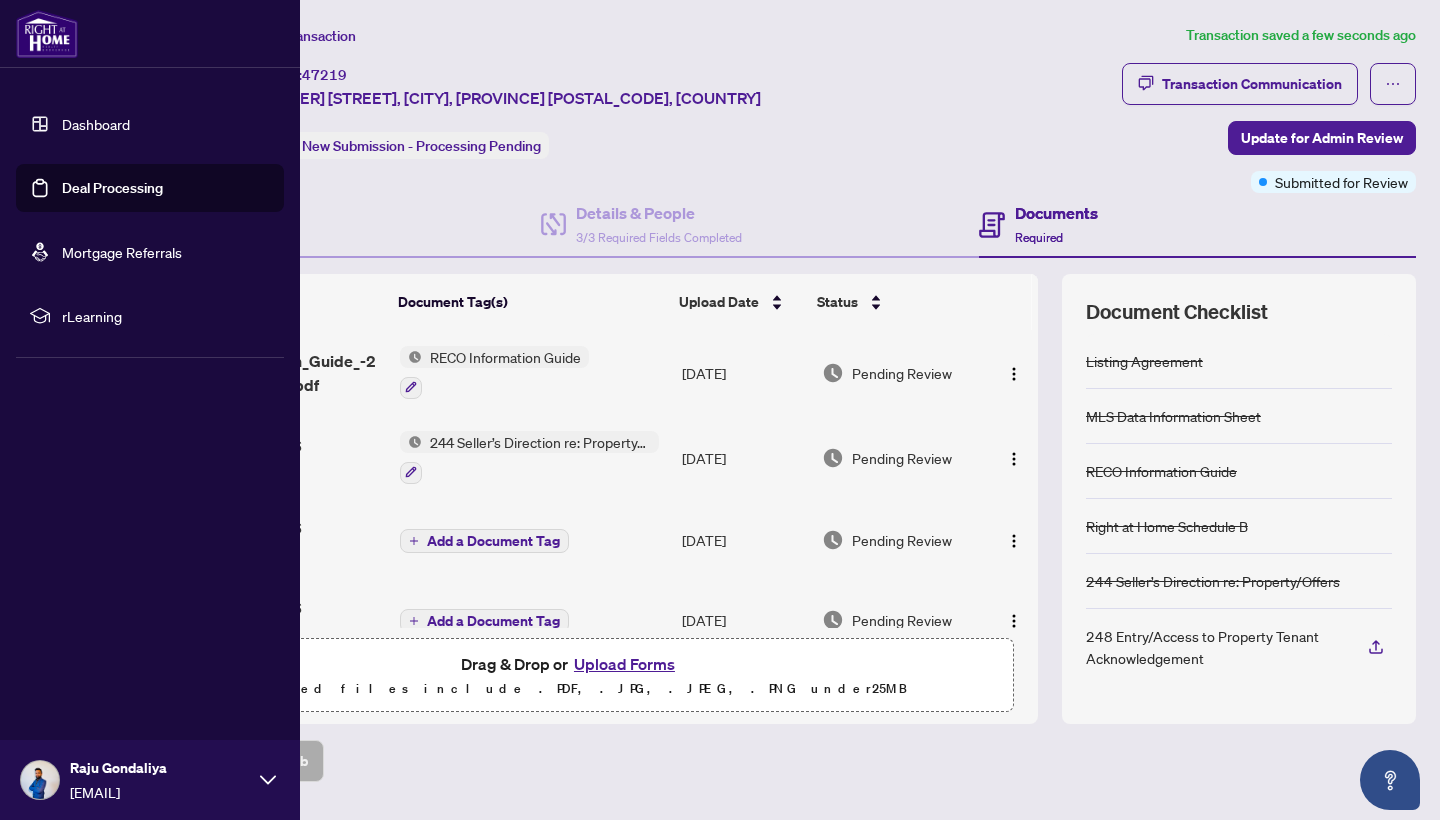 click at bounding box center [47, 34] 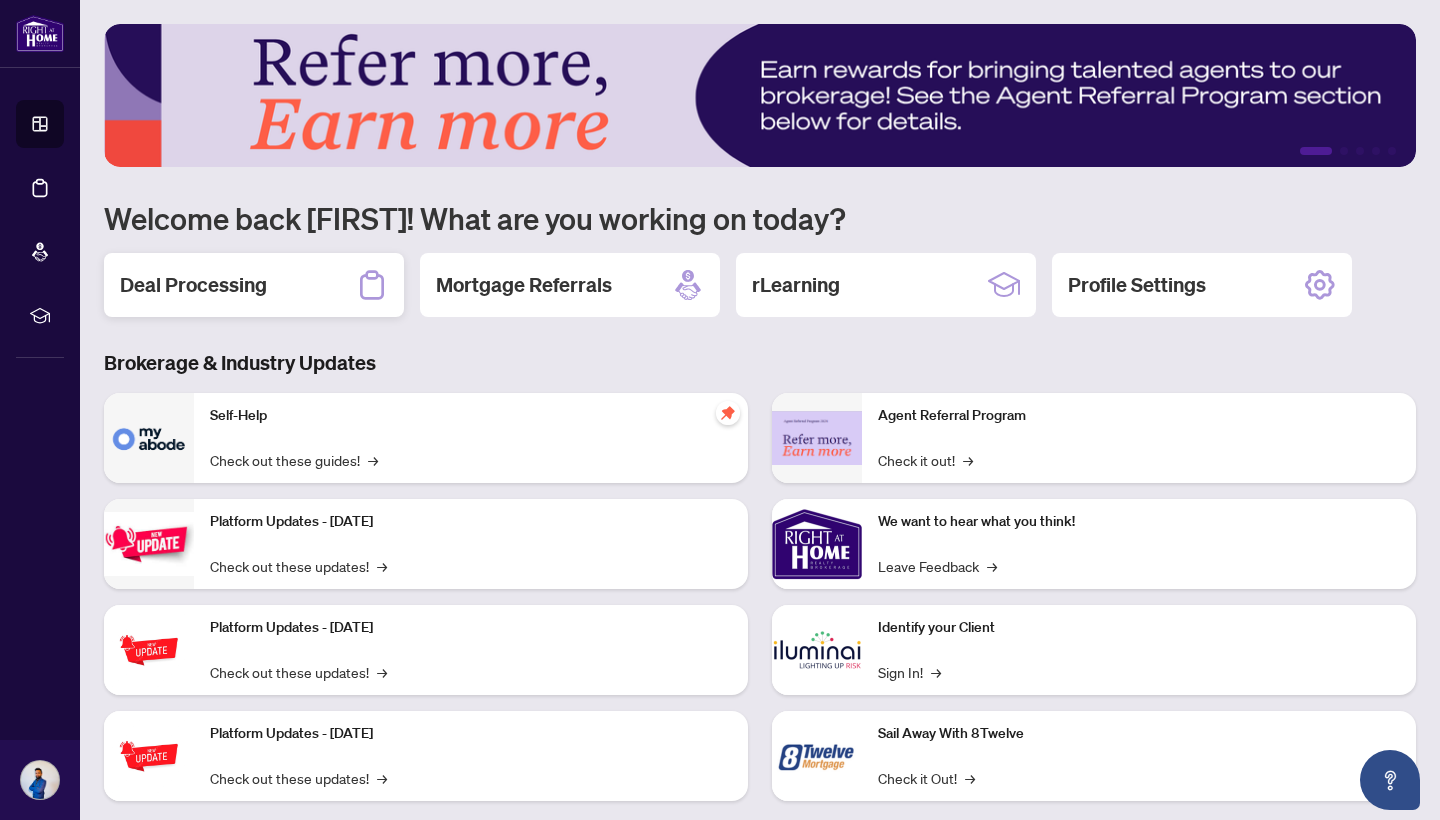 click on "Deal Processing" at bounding box center [254, 285] 